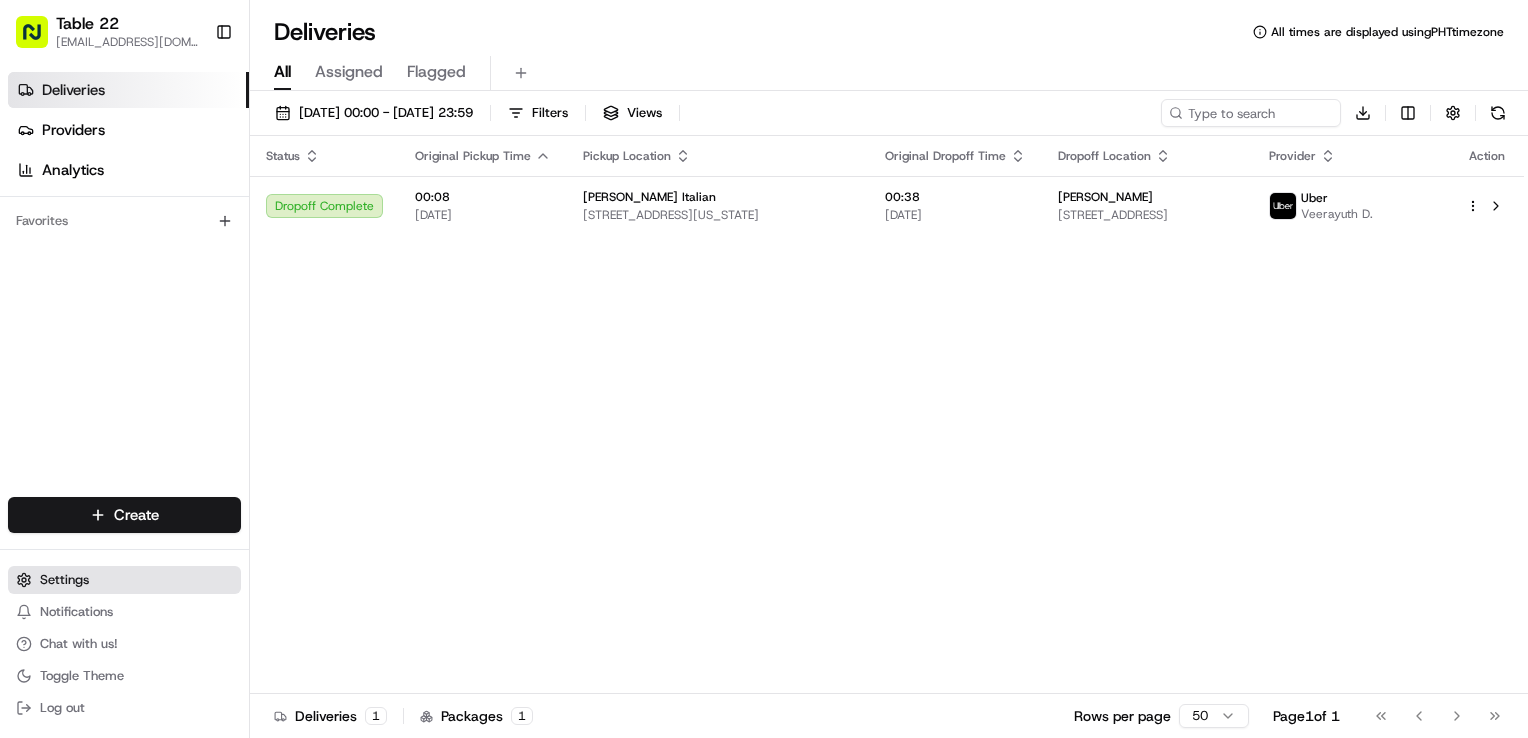 scroll, scrollTop: 0, scrollLeft: 0, axis: both 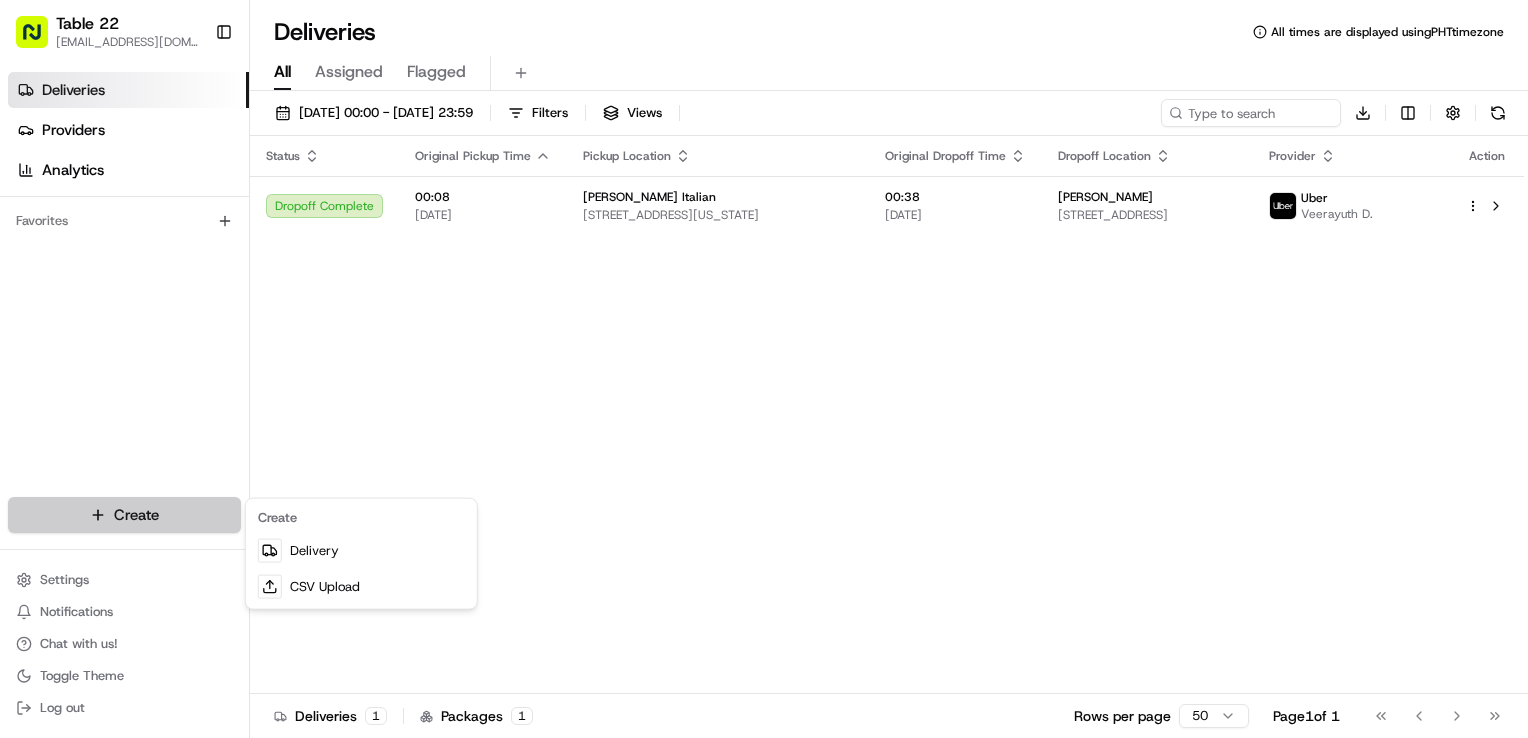 click on "Table 22 [EMAIL_ADDRESS][DOMAIN_NAME] Toggle Sidebar Deliveries Providers Analytics Favorites Main Menu Members & Organization Organization Users Roles Preferences Customization Tracking Orchestration Automations Dispatch Strategy Locations Pickup Locations Dropoff Locations Billing Billing Refund Requests Integrations Notification Triggers Webhooks API Keys Request Logs Create Settings Notifications Chat with us! Toggle Theme Log out Deliveries All times are displayed using  PHT  timezone All Assigned Flagged [DATE] 00:00 - [DATE] 23:59 Filters Views Download Status Original Pickup Time Pickup Location Original Dropoff Time Dropoff Location Provider Action Dropoff Complete 00:08 [DATE] [PERSON_NAME] Italian [STREET_ADDRESS][US_STATE] 00:38 [DATE] [PERSON_NAME] [STREET_ADDRESS] Uber Veerayuth D. Deliveries 1 Packages 1 Rows per page 50 Page  1  of   1 Go to first page Go to previous page Go to next page Go to last page" at bounding box center (764, 369) 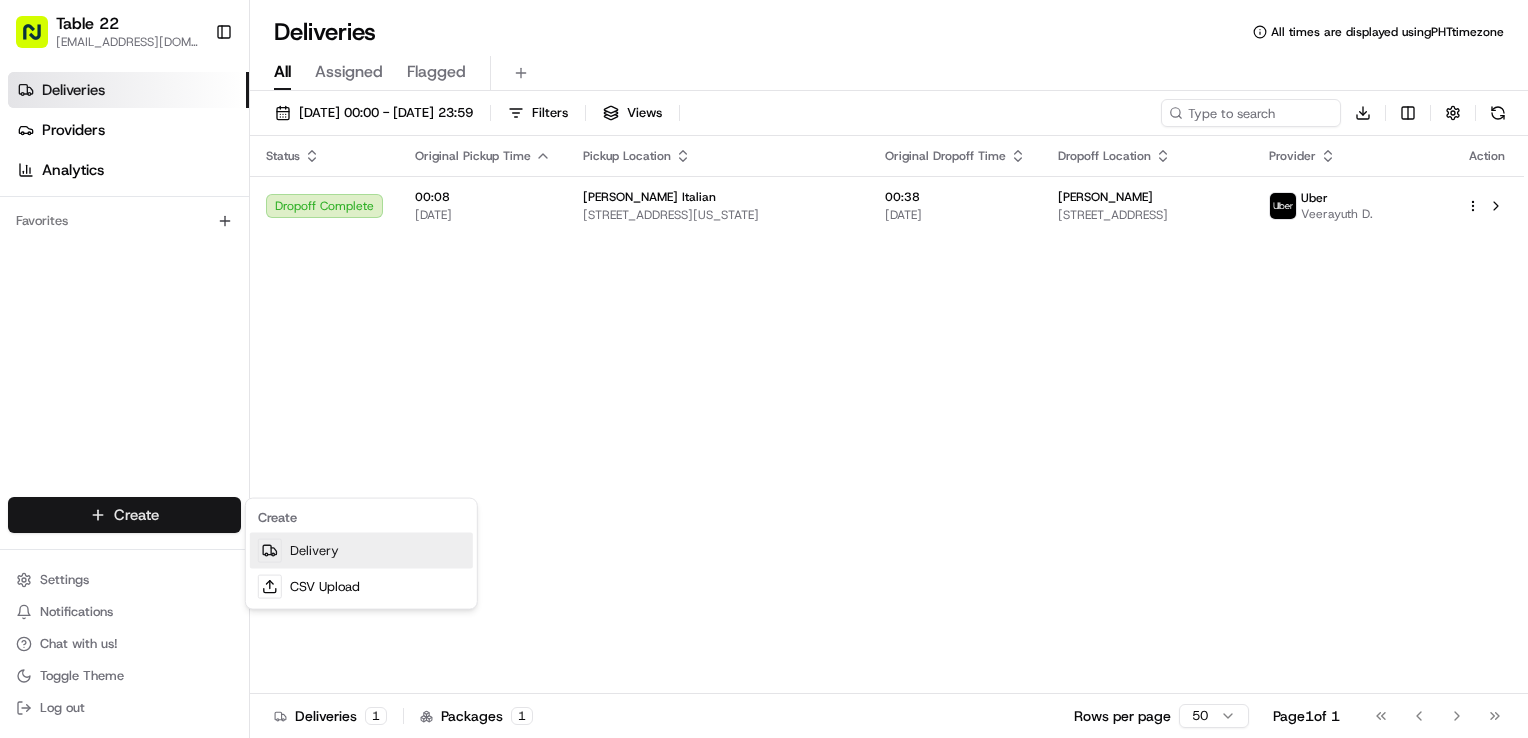 drag, startPoint x: 299, startPoint y: 542, endPoint x: 397, endPoint y: 534, distance: 98.32599 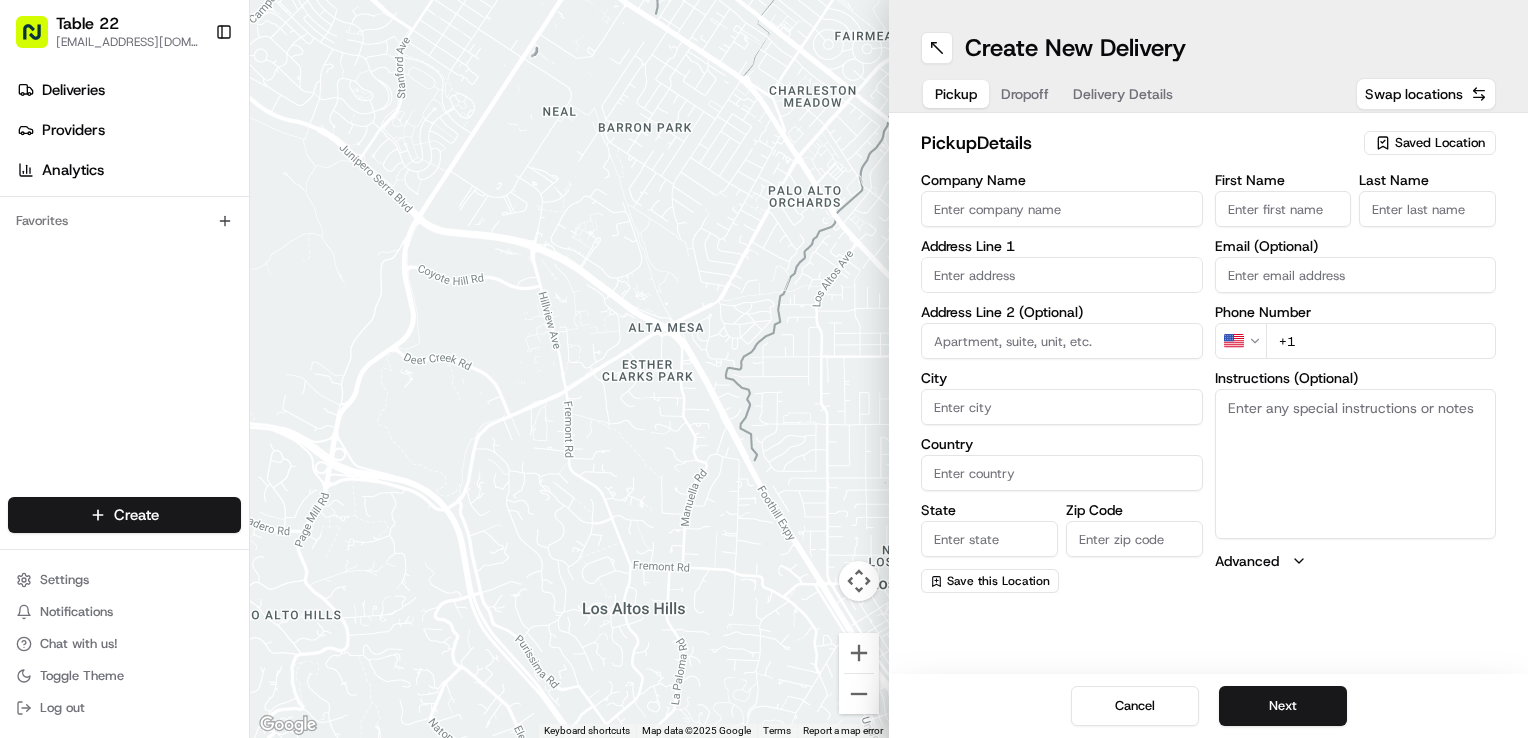 click on "Company Name" at bounding box center [1062, 209] 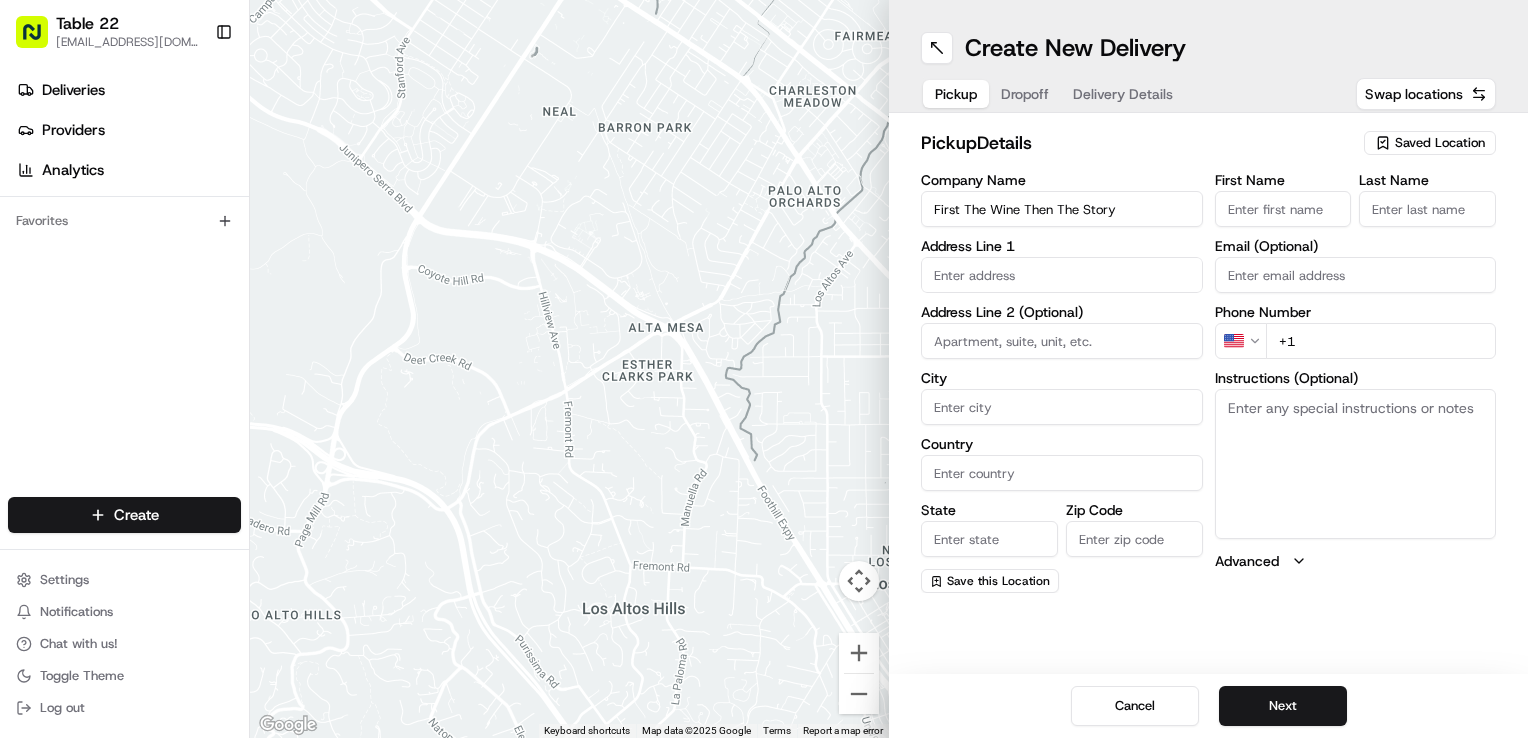 type on "First The Wine Then The Story" 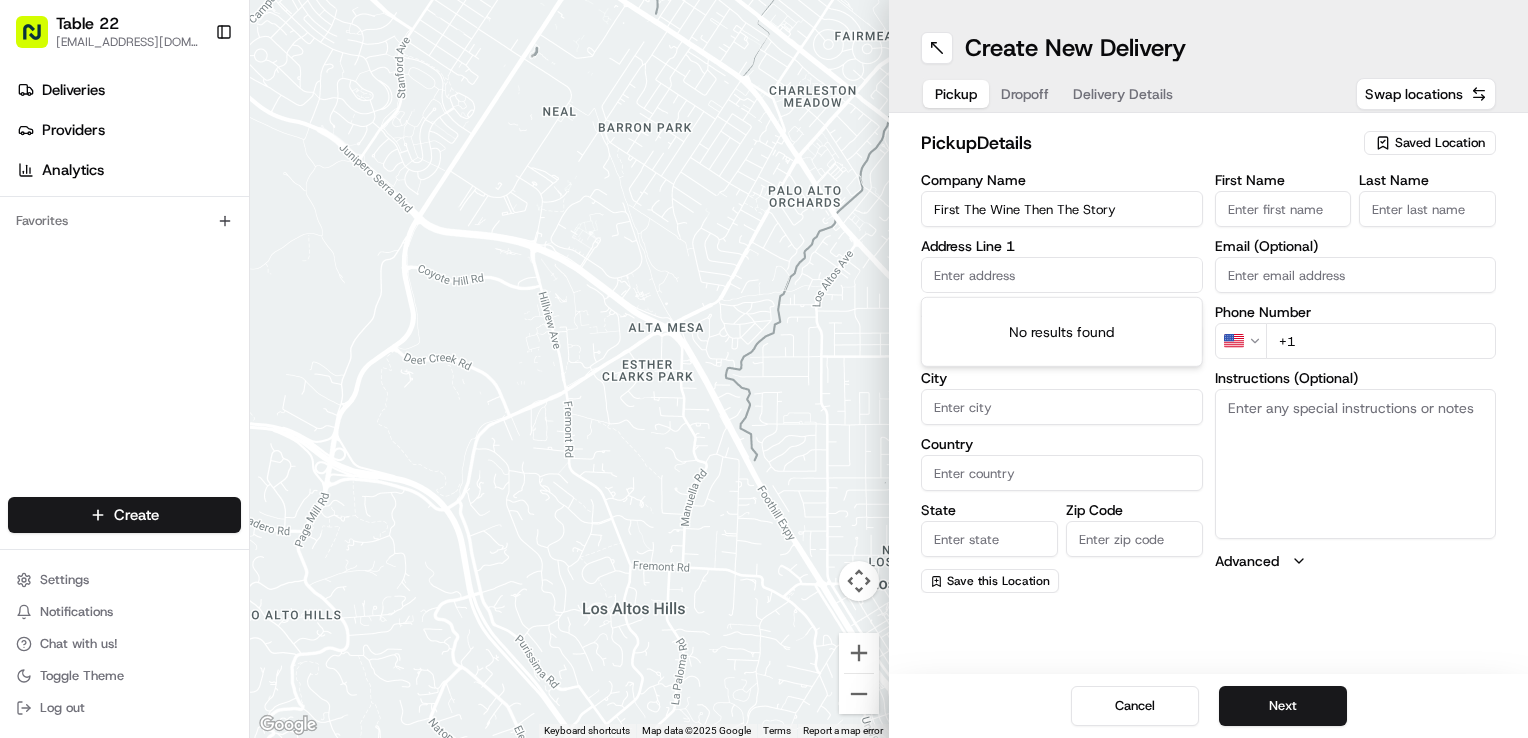 click at bounding box center (1062, 275) 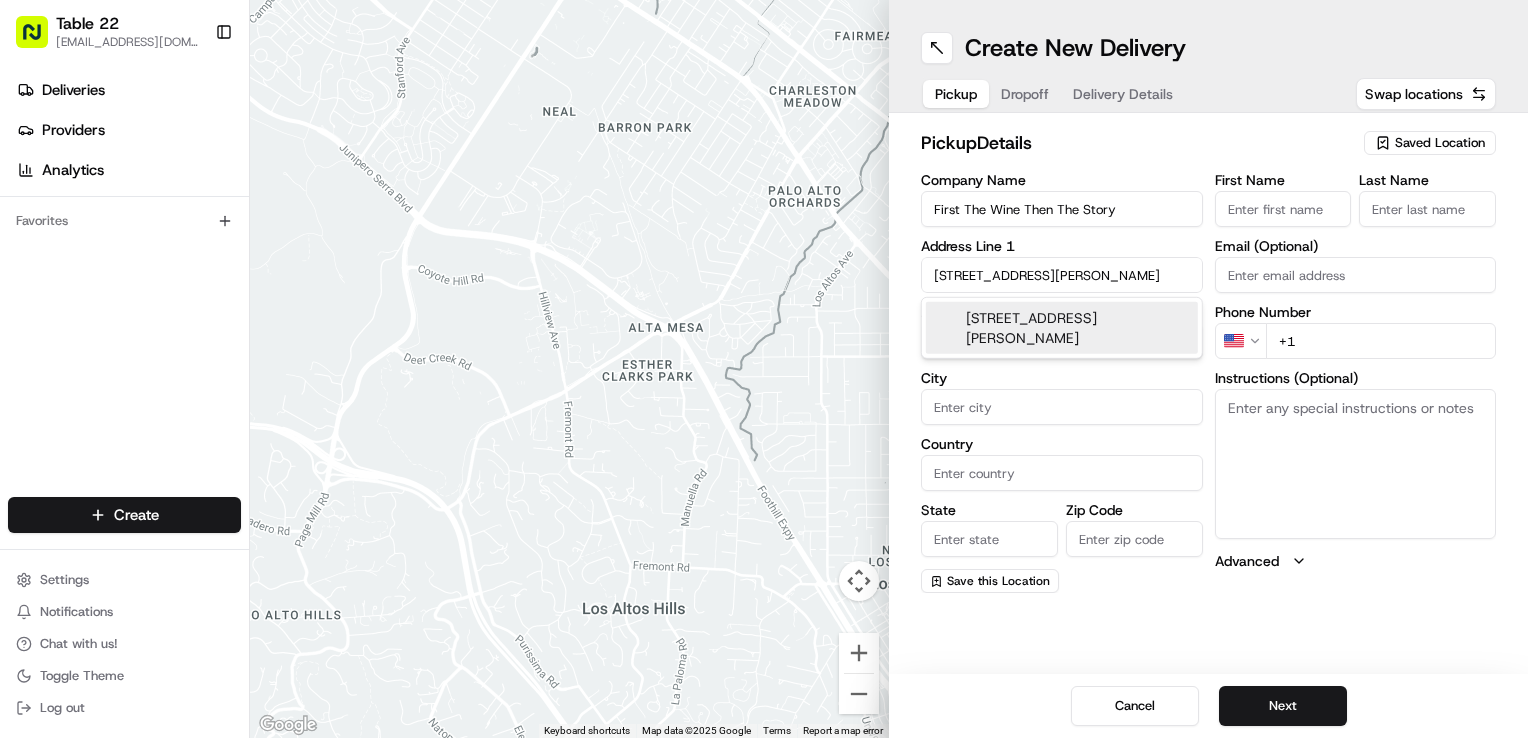 drag, startPoint x: 1068, startPoint y: 305, endPoint x: 1080, endPoint y: 314, distance: 15 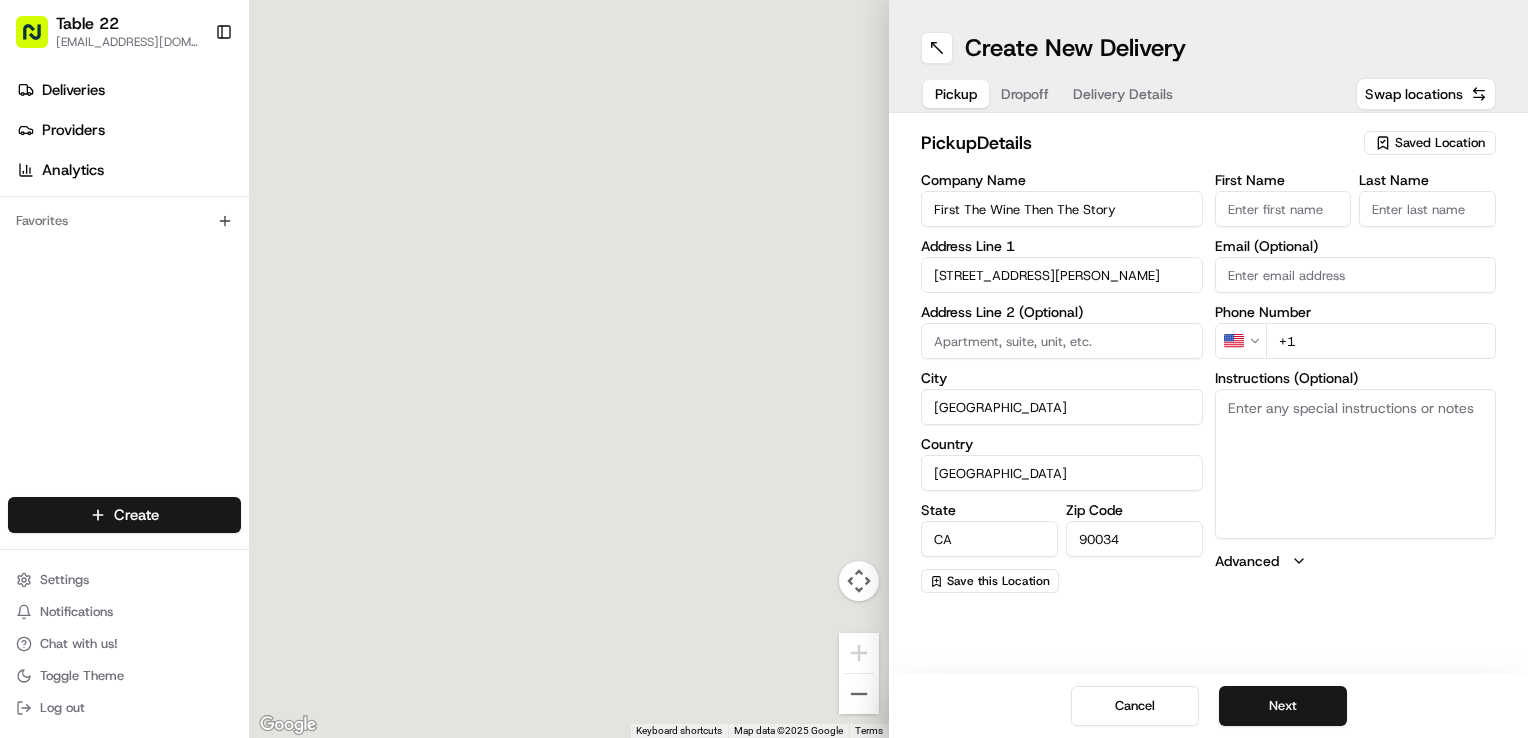 type on "[STREET_ADDRESS][PERSON_NAME]" 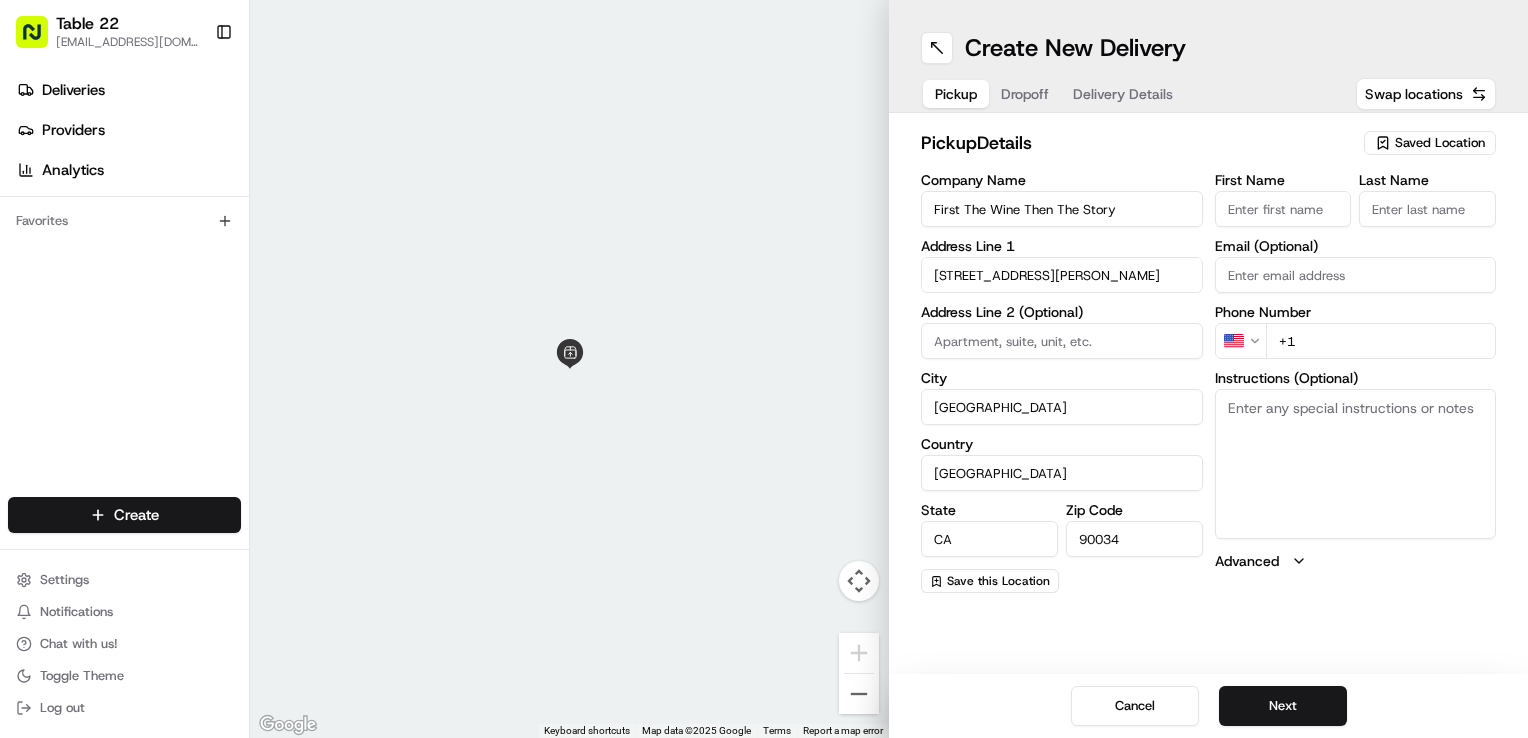 drag, startPoint x: 1020, startPoint y: 209, endPoint x: 920, endPoint y: 206, distance: 100.04499 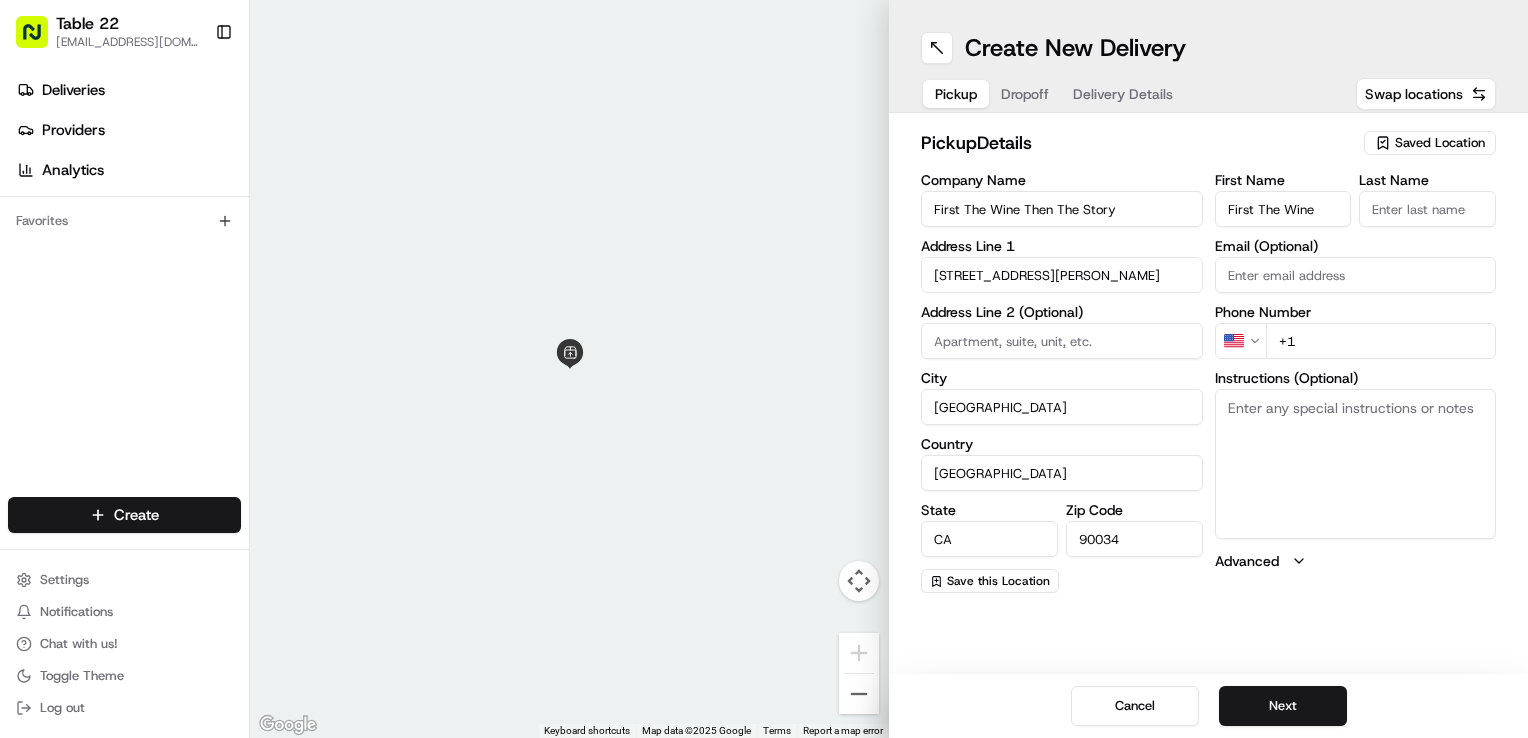 type on "First The Wine" 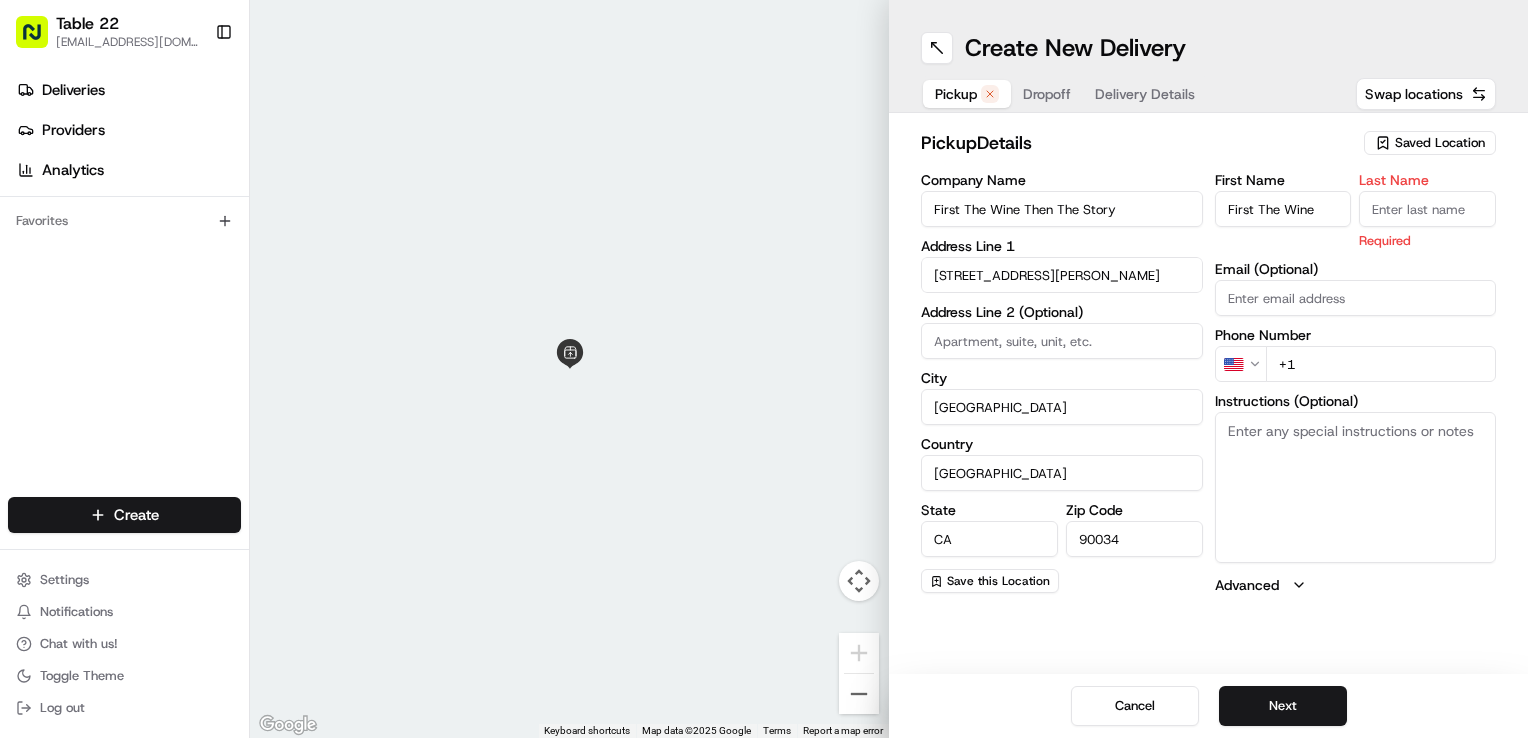 drag, startPoint x: 1124, startPoint y: 211, endPoint x: 1024, endPoint y: 215, distance: 100.07997 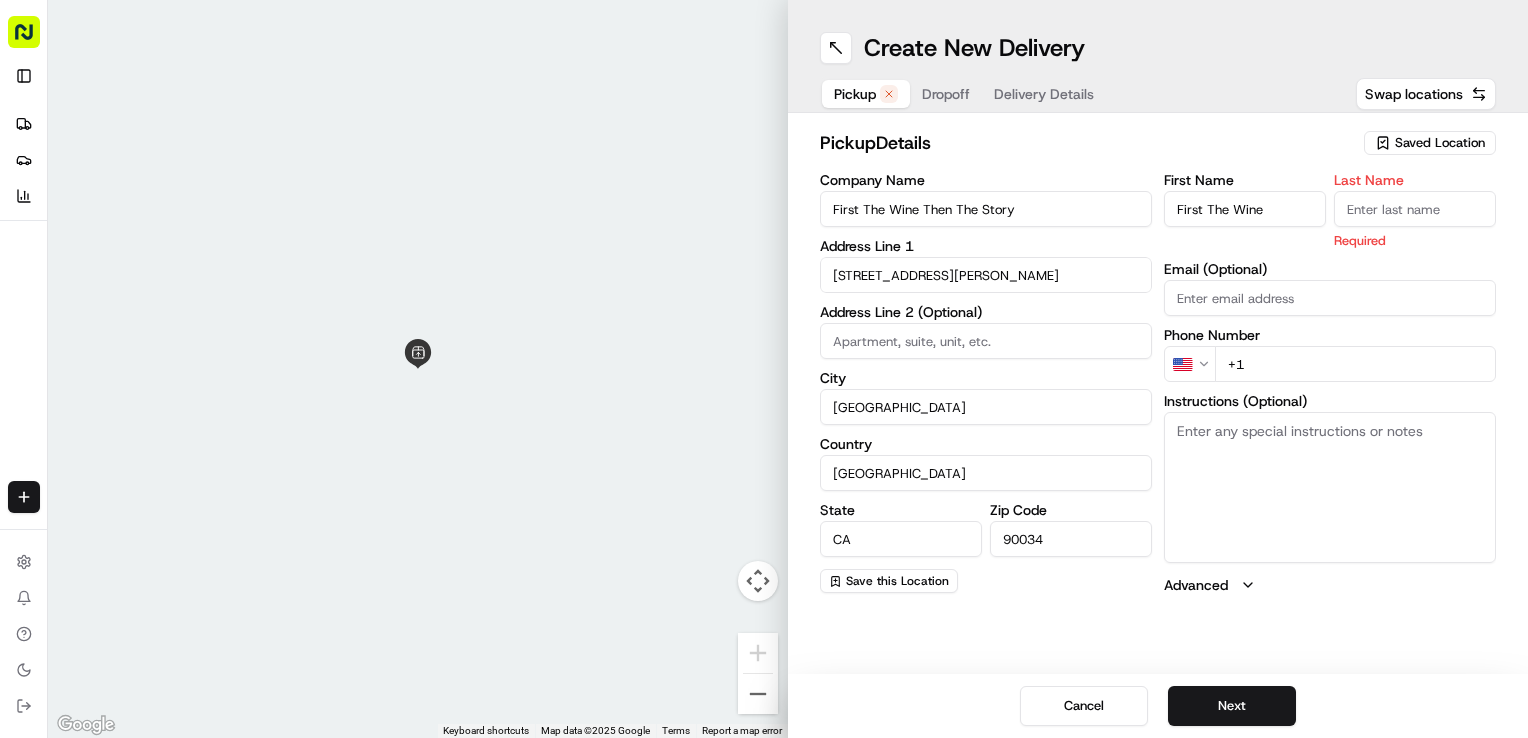 paste on "Then The Story" 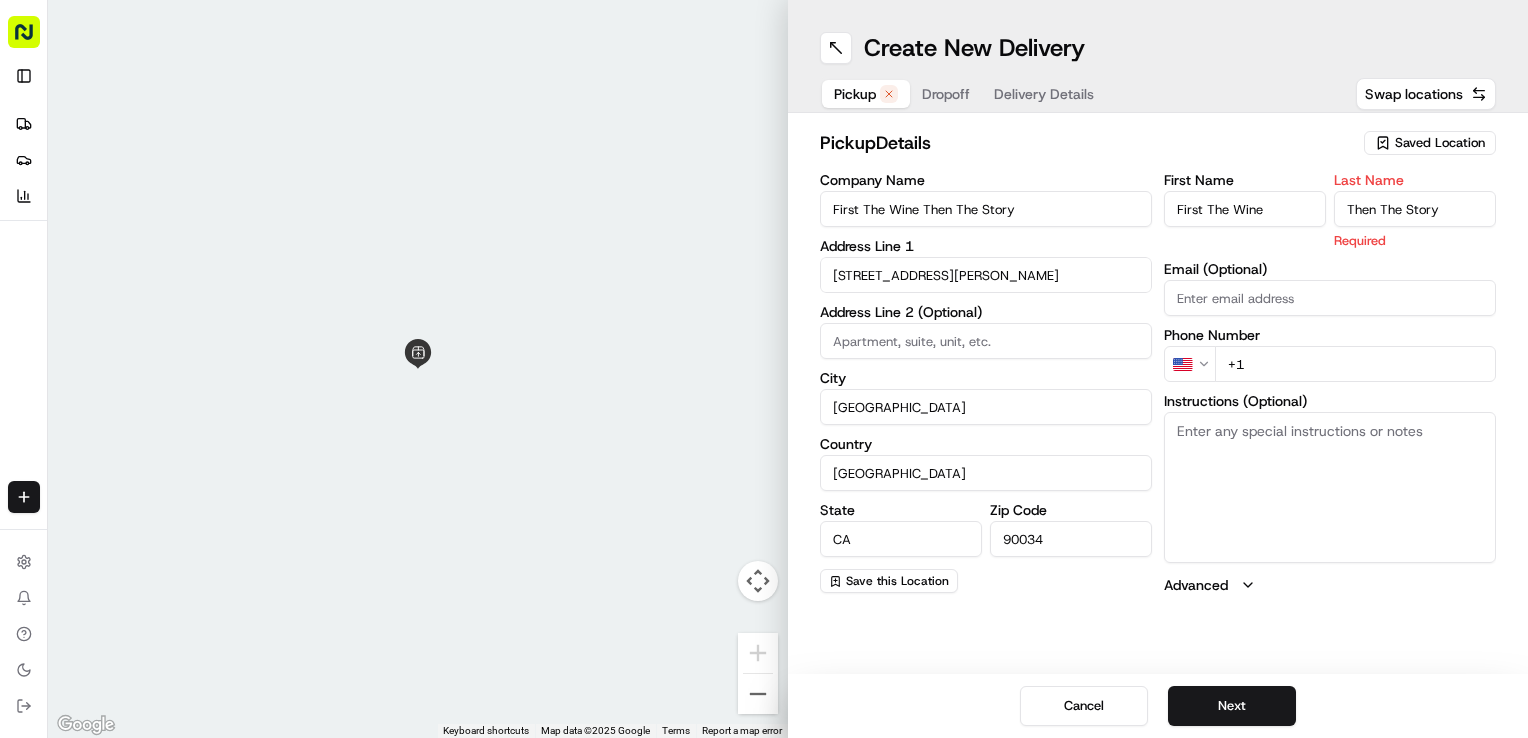 type on "Then The Story" 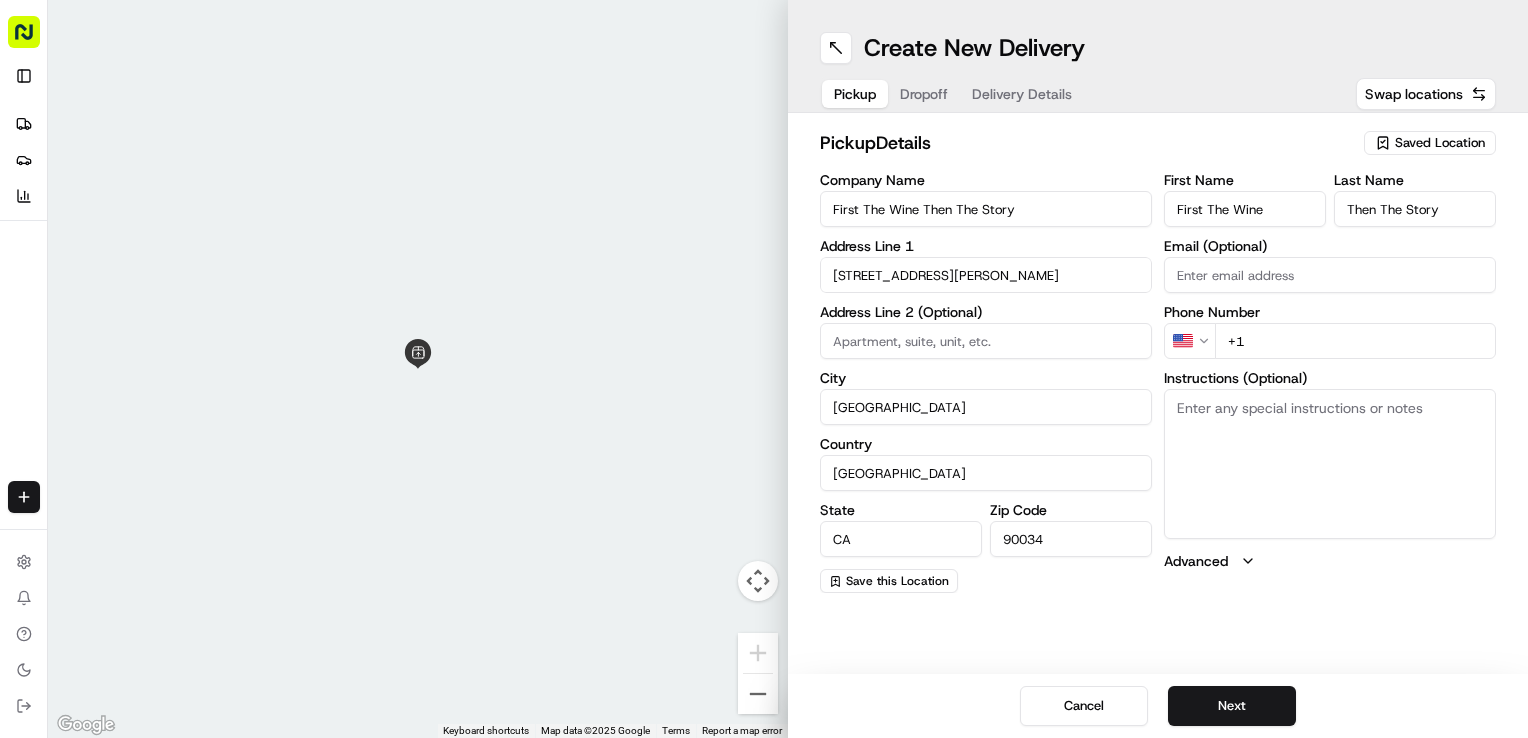 click on "+1" at bounding box center (1355, 341) 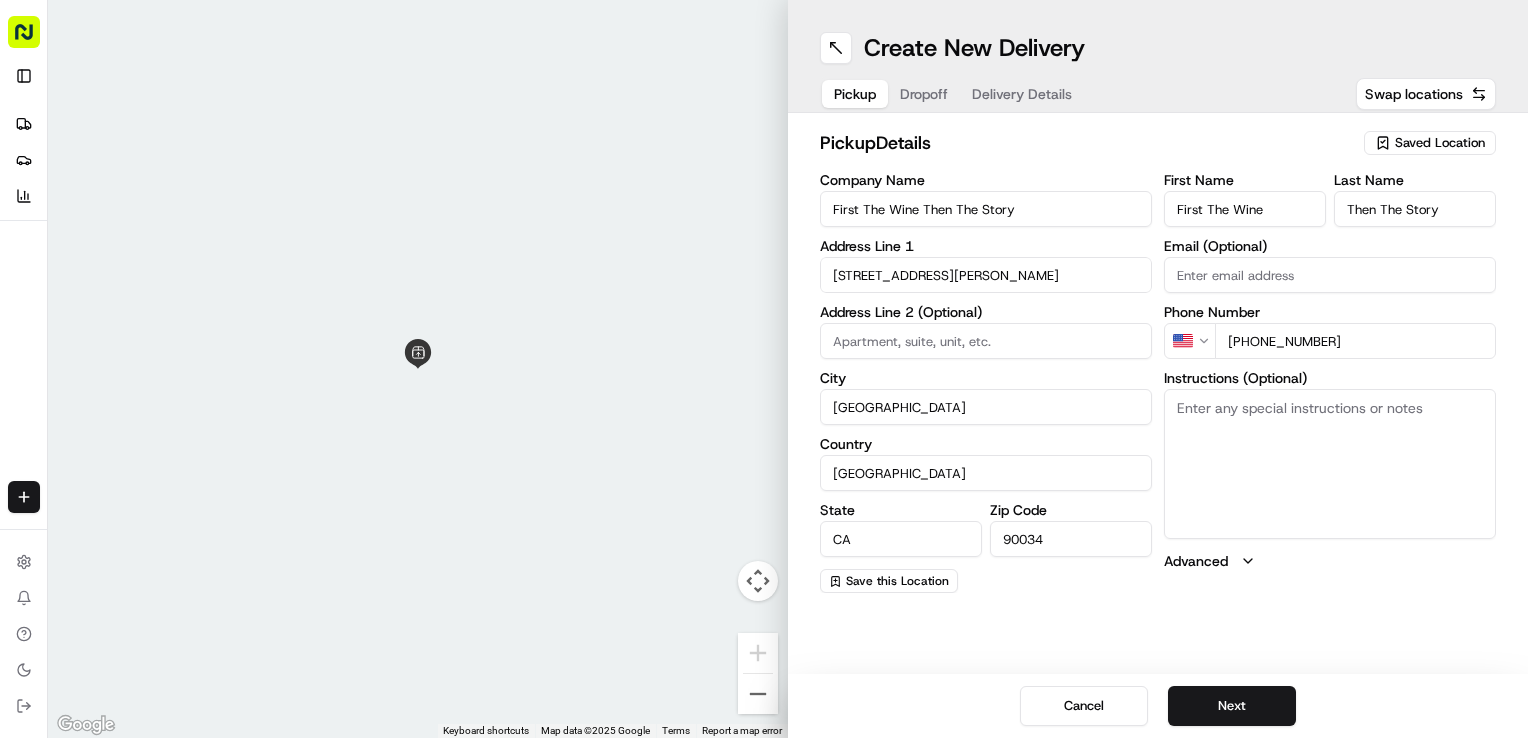 type on "[PHONE_NUMBER]" 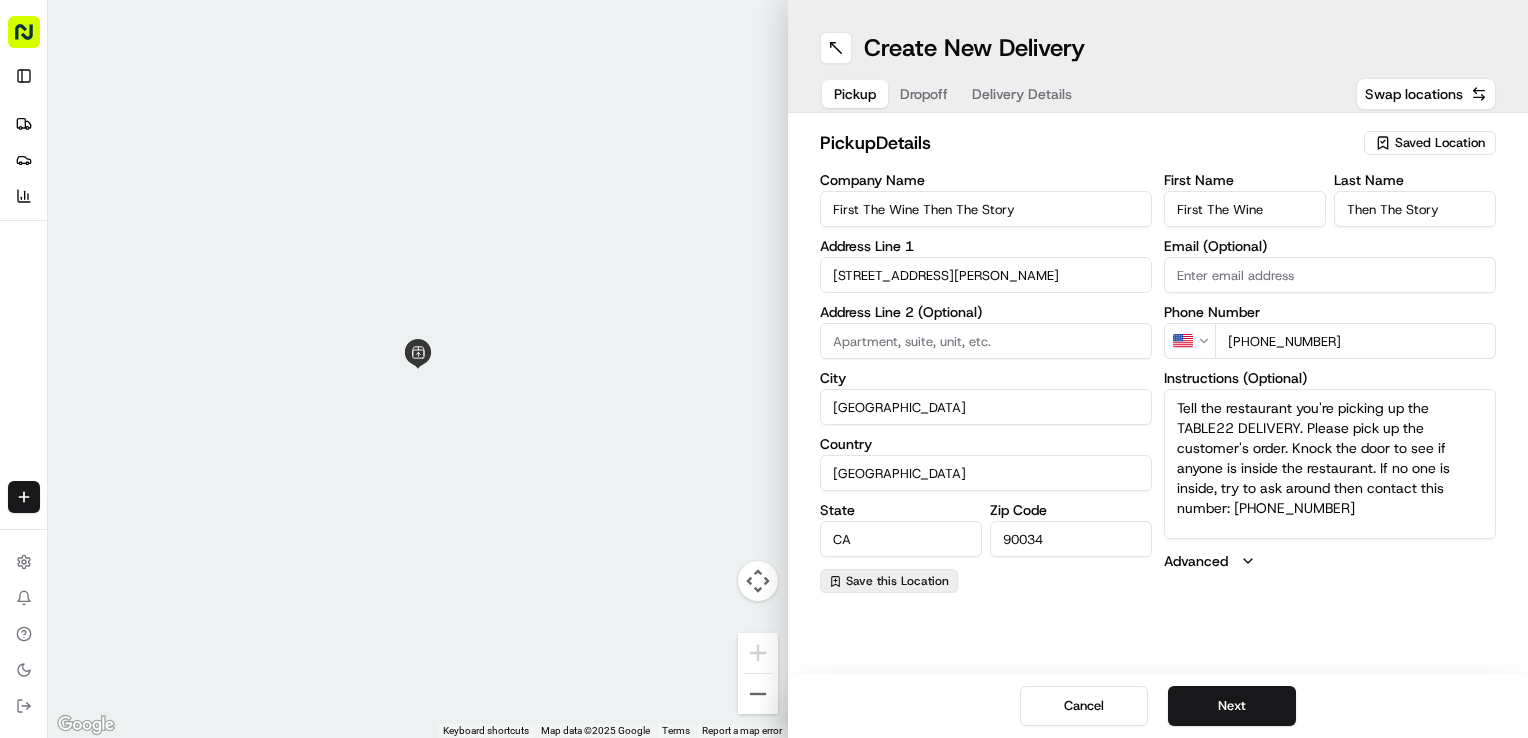 type on "Tell the restaurant you're picking up the TABLE22 DELIVERY. Please pick up the customer's order. Knock the door to see if anyone is inside the restaurant. If no one is inside, try to ask around then contact this number: [PHONE_NUMBER]" 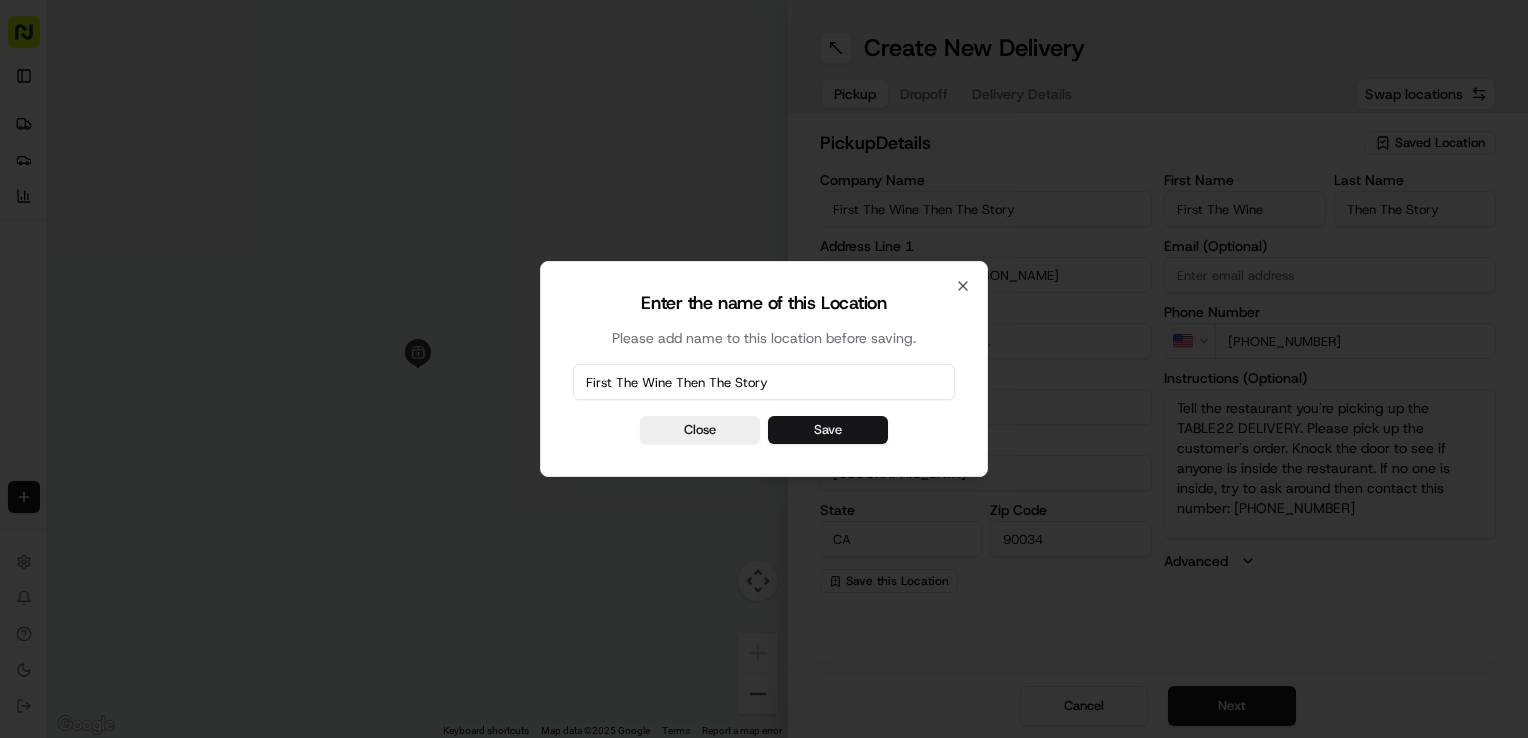 click on "Save" at bounding box center [828, 430] 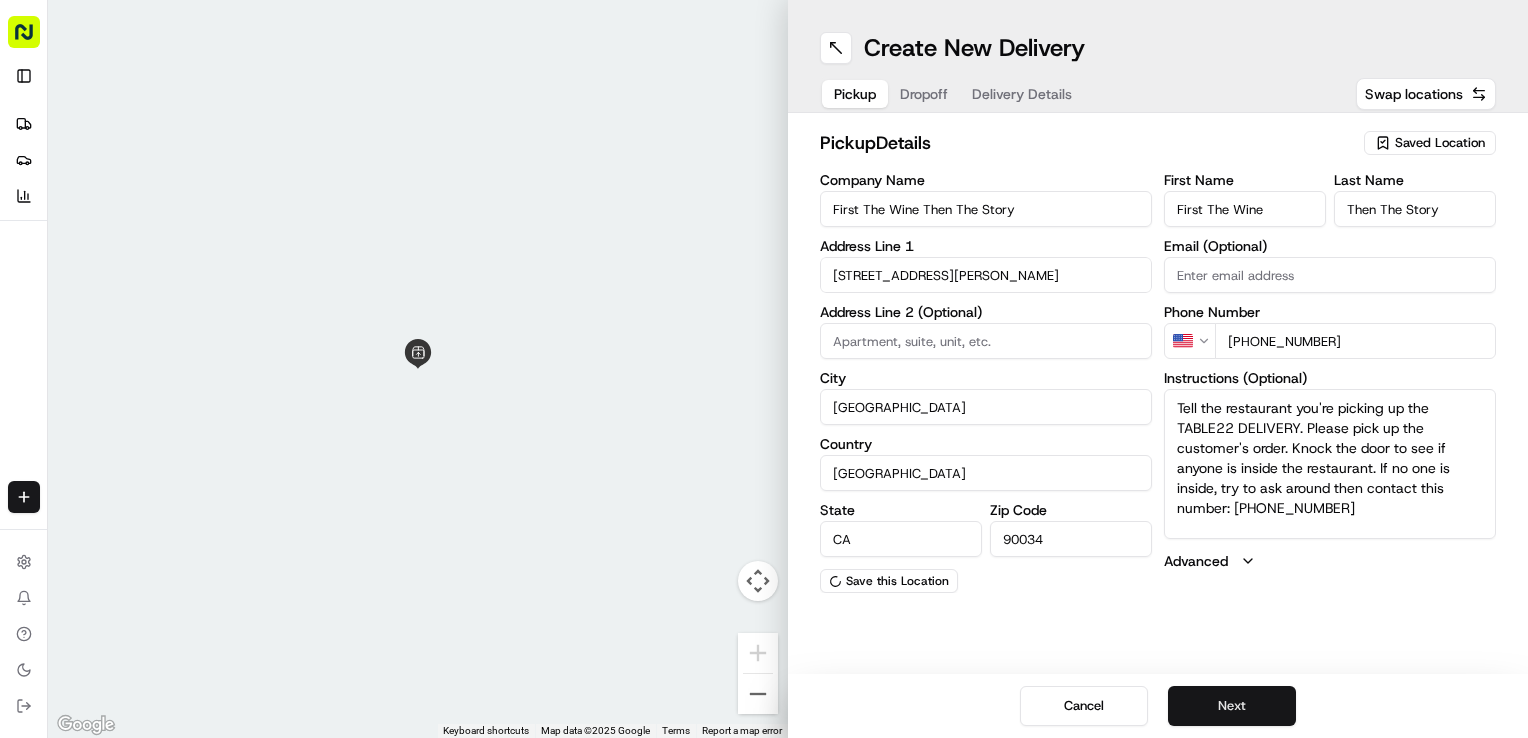 click on "Next" at bounding box center [1232, 706] 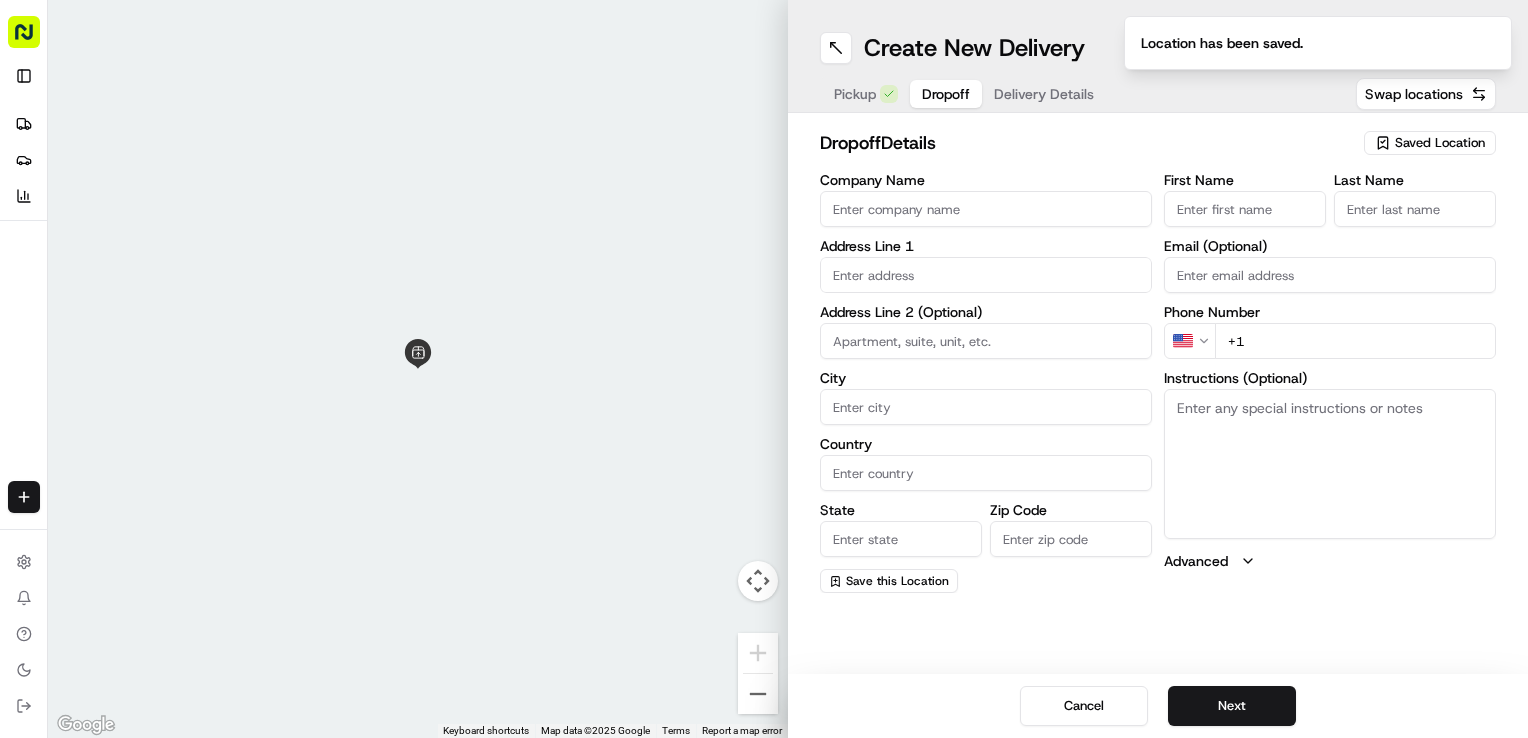 click on "Company Name" at bounding box center [986, 209] 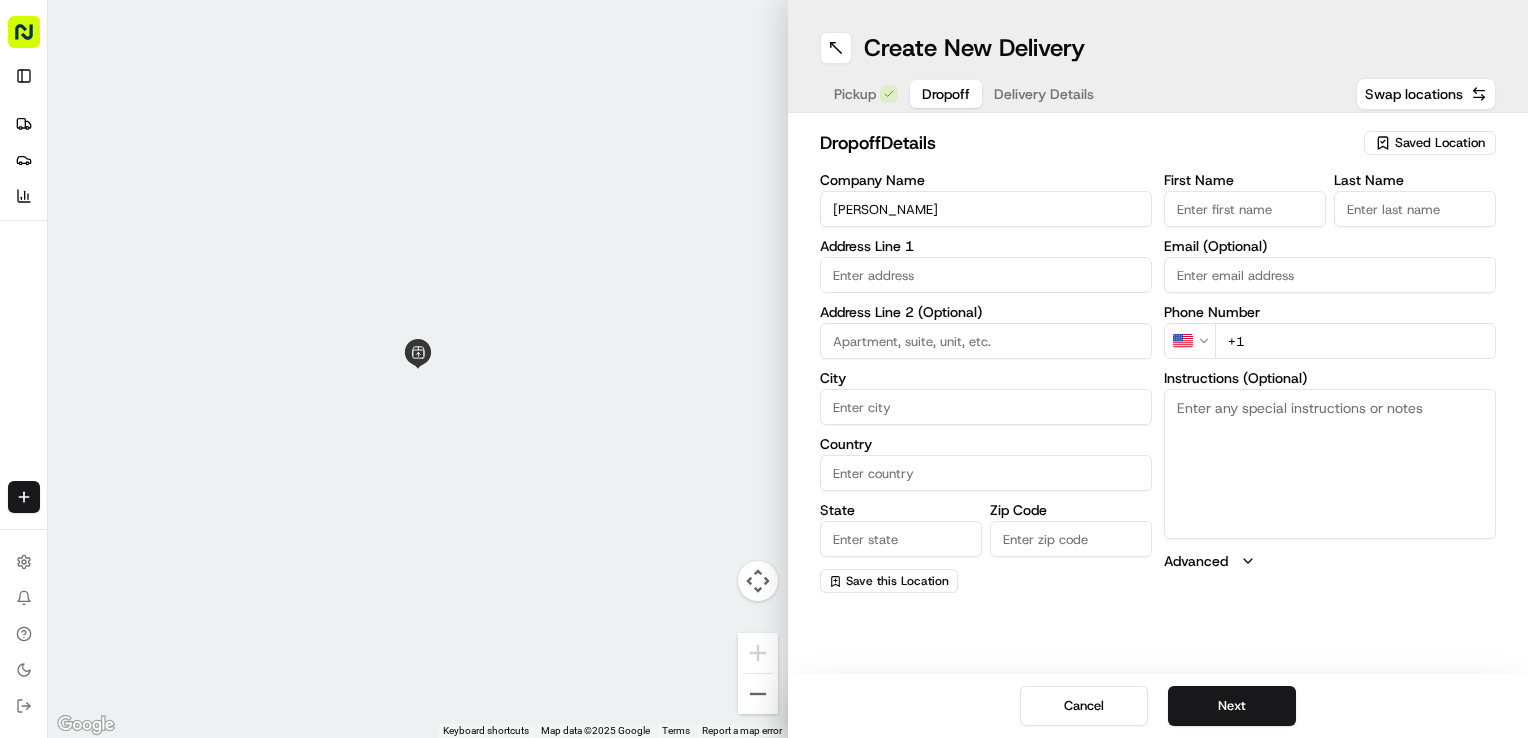 click on "[PERSON_NAME]" at bounding box center [986, 209] 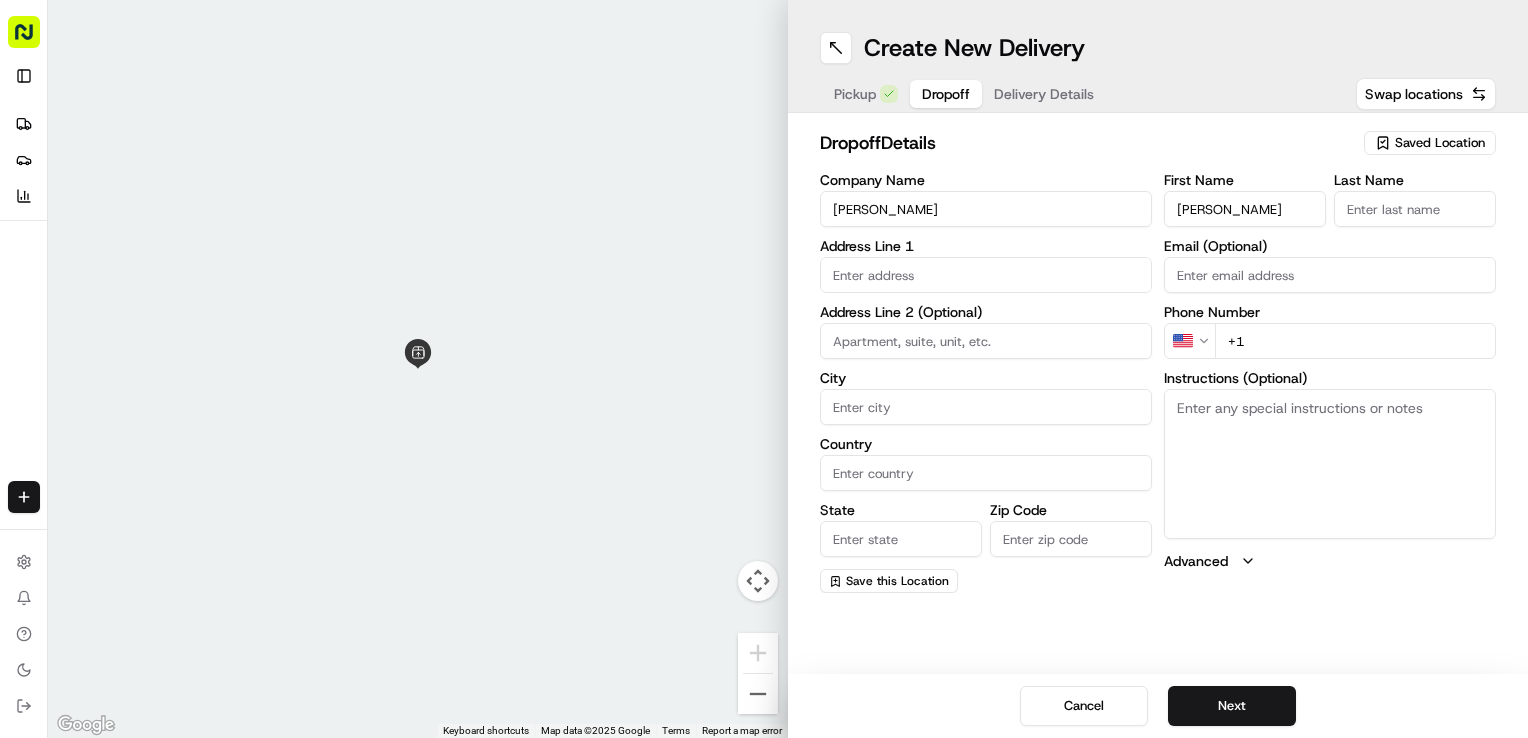 type on "[PERSON_NAME]" 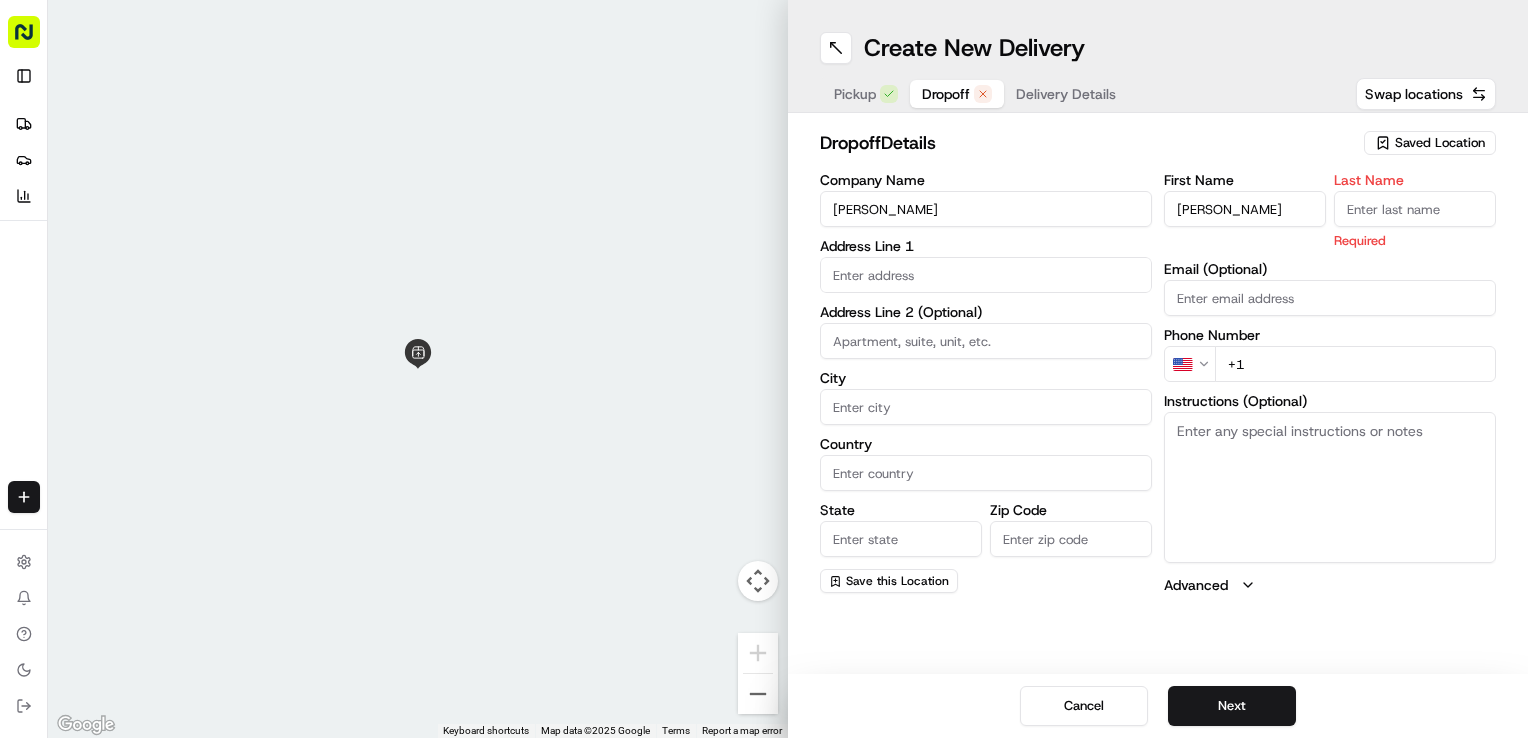 click on "Last Name" at bounding box center [1415, 209] 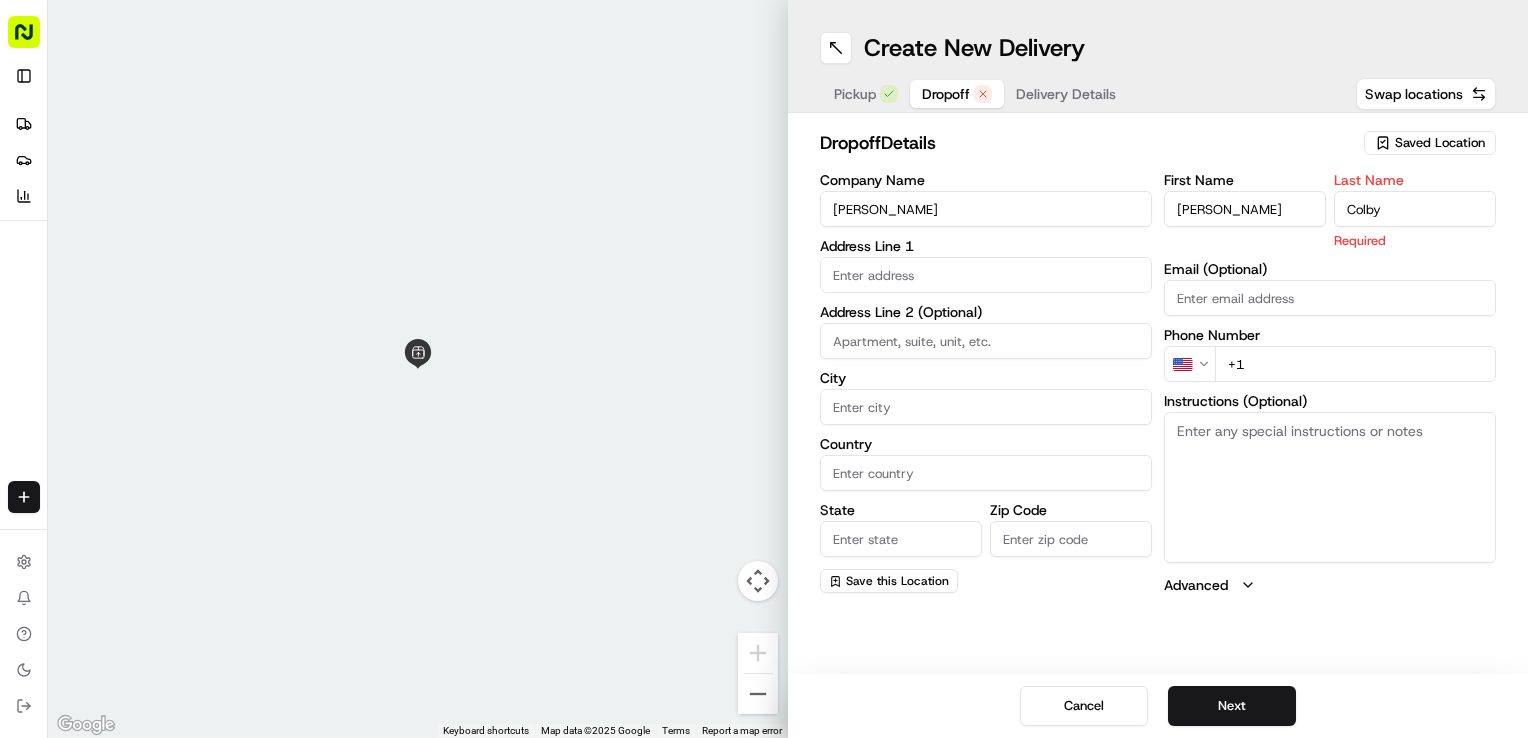 type on "Colby" 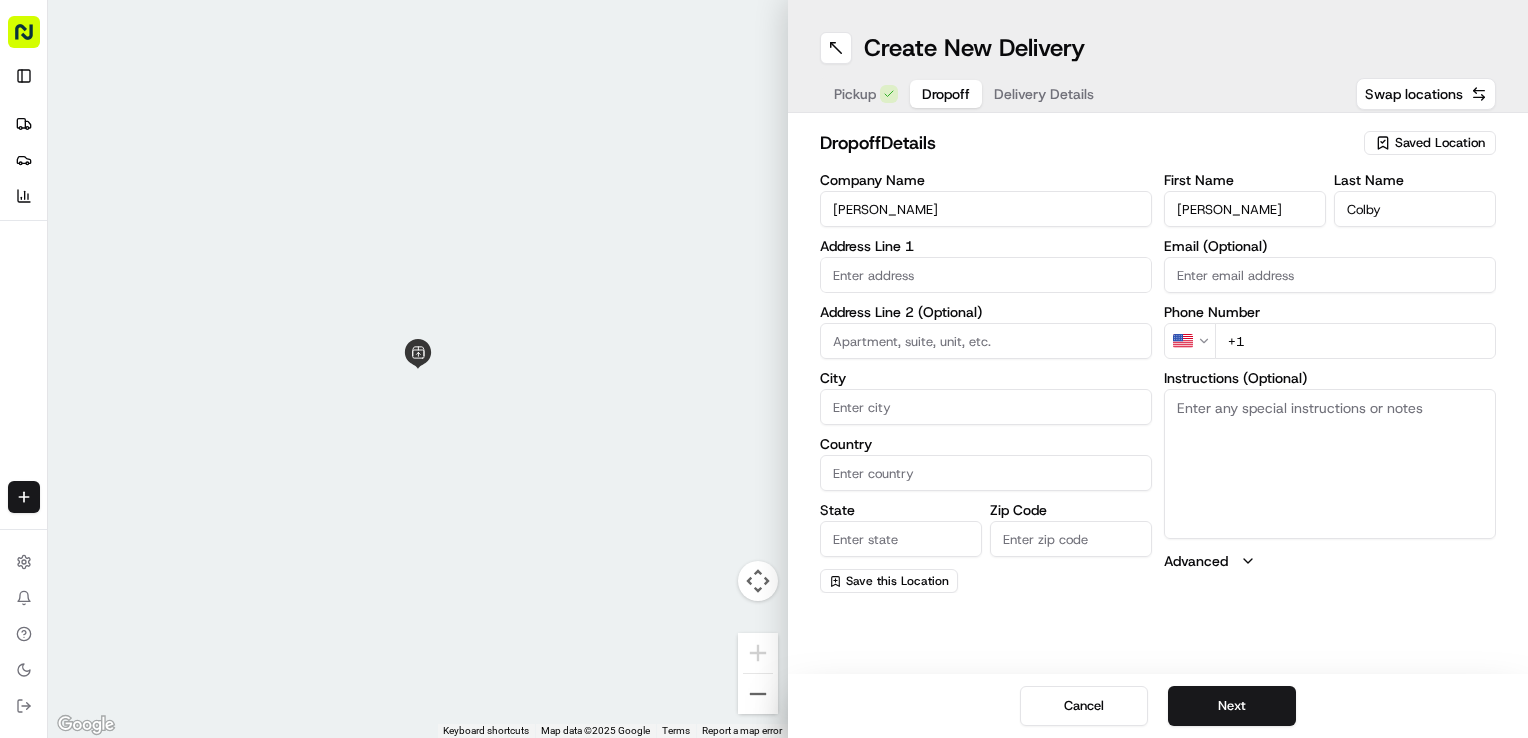 click on "+1" at bounding box center [1355, 341] 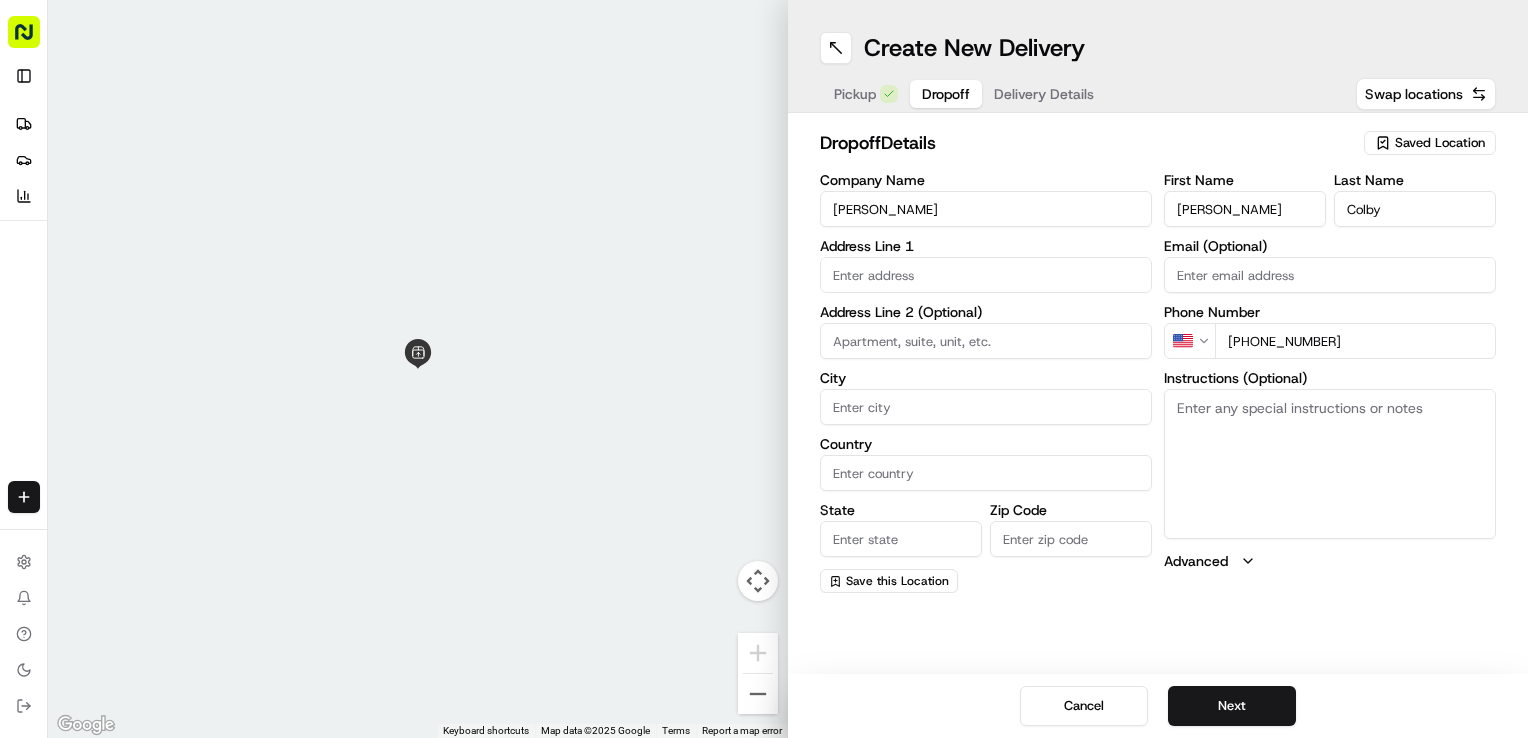 type on "[PHONE_NUMBER]" 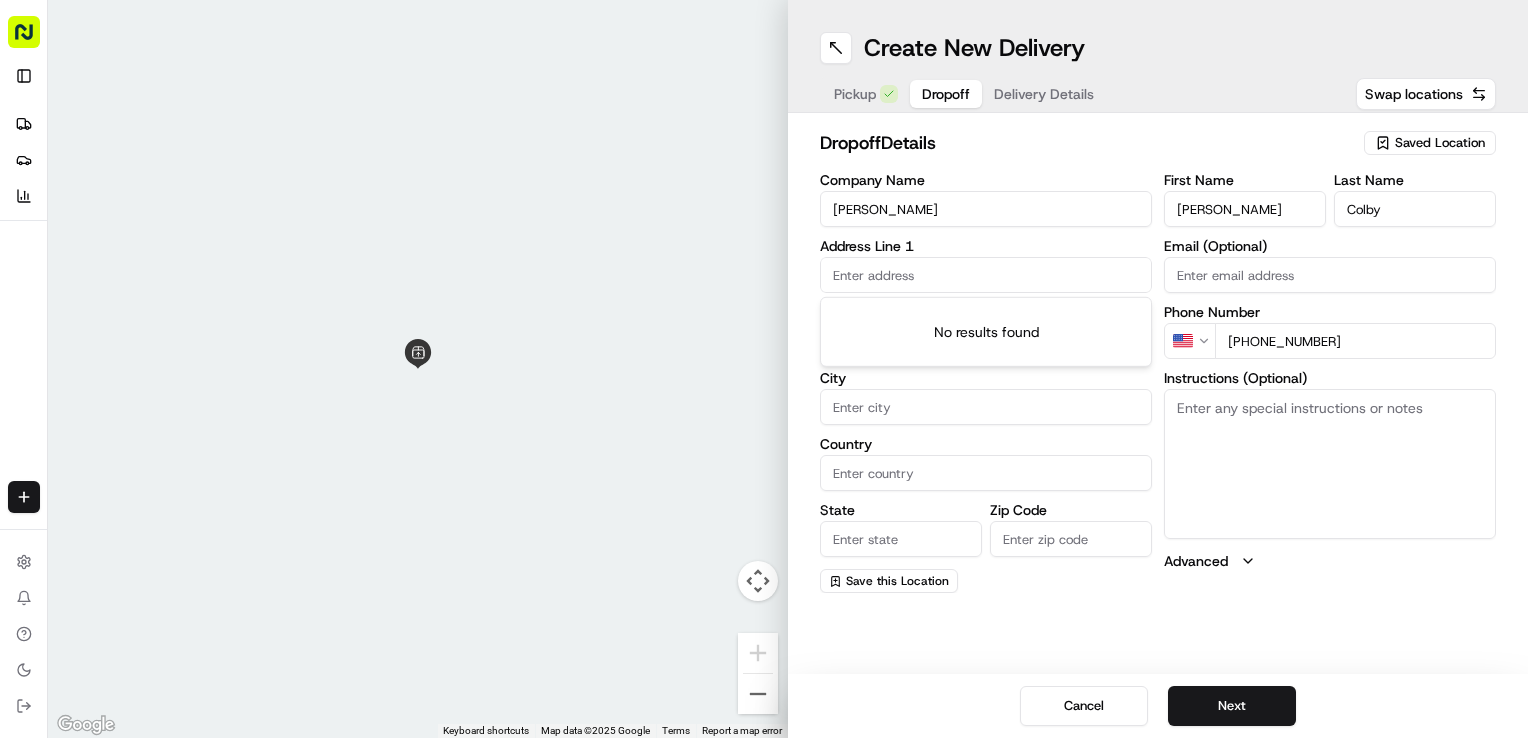 paste on "[STREET_ADDRESS]" 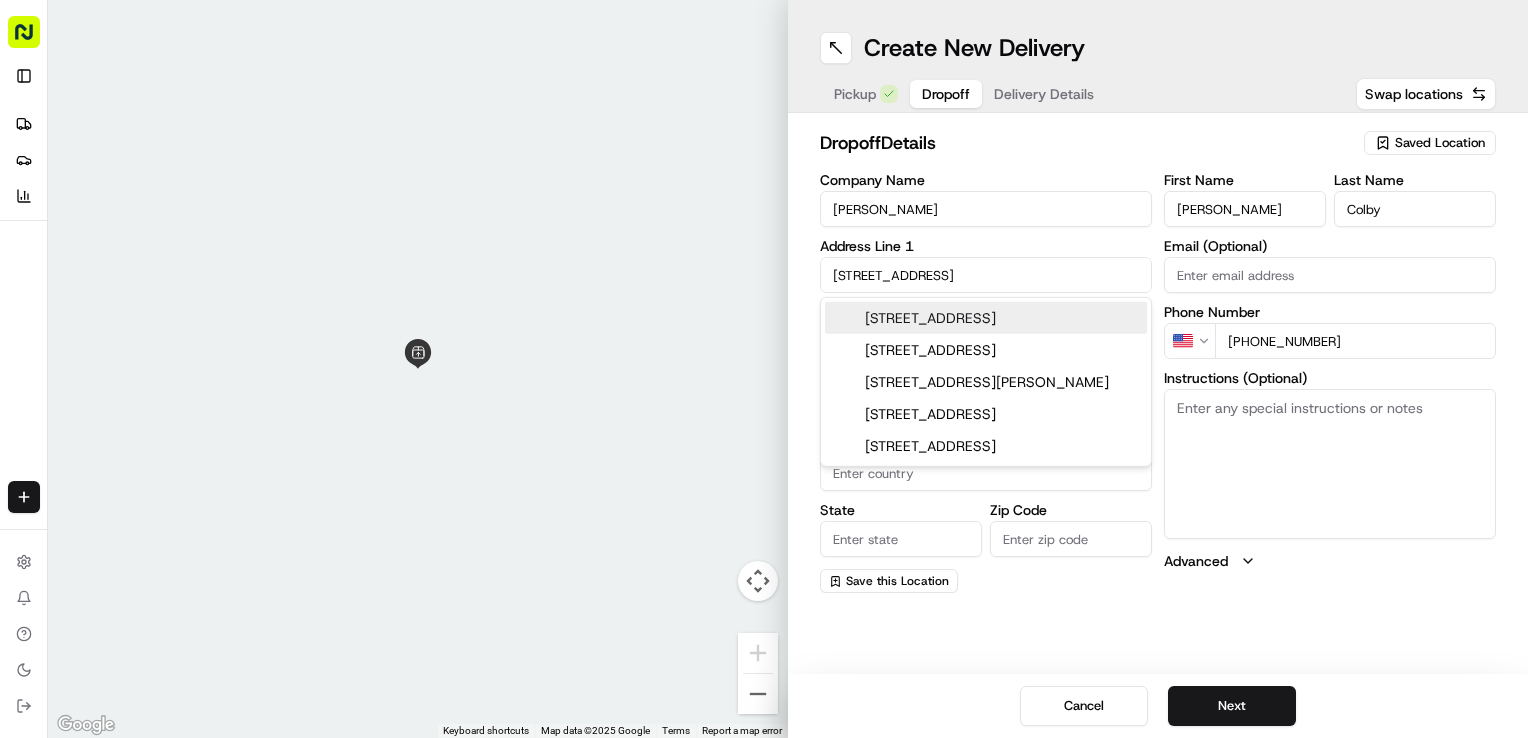 click on "[STREET_ADDRESS]" at bounding box center [986, 318] 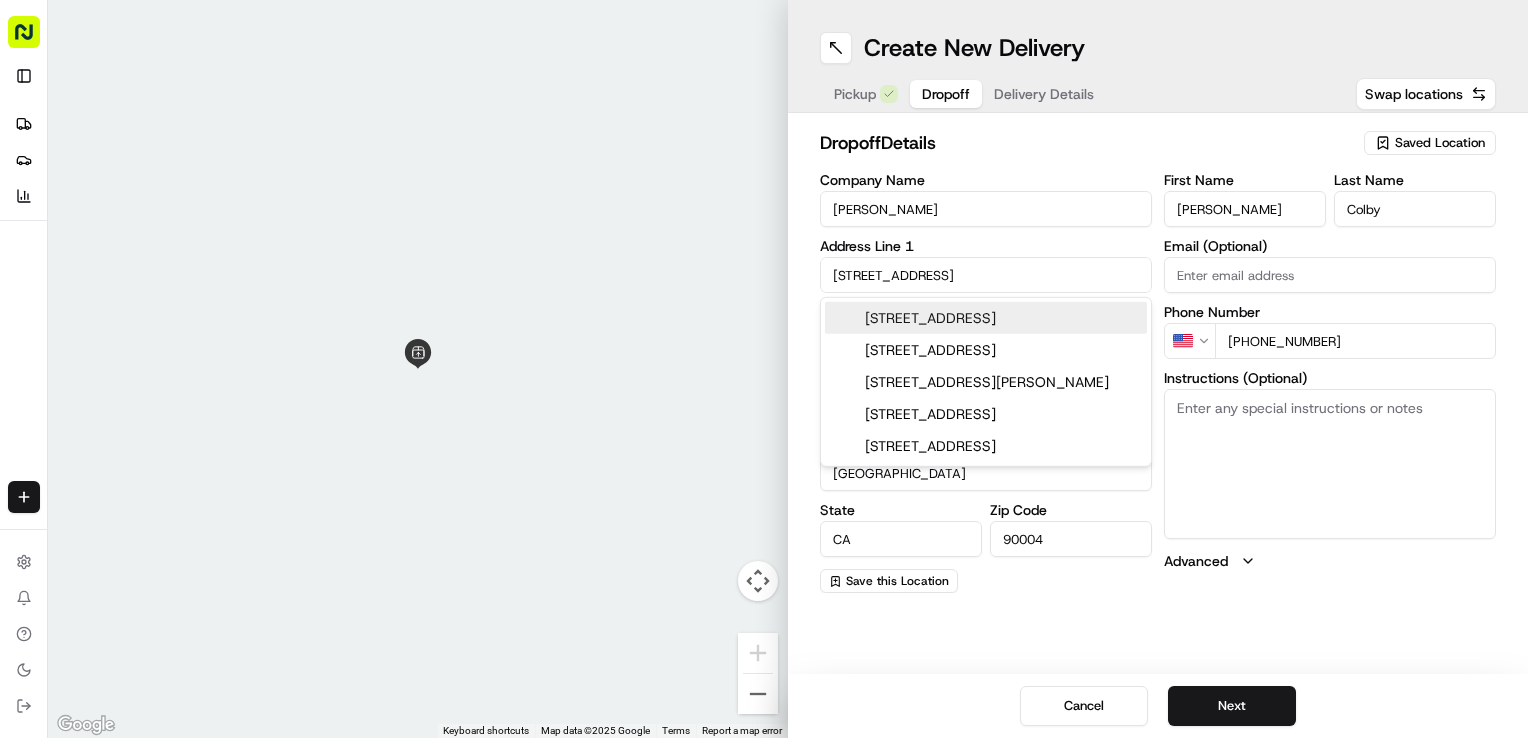 type on "[STREET_ADDRESS]" 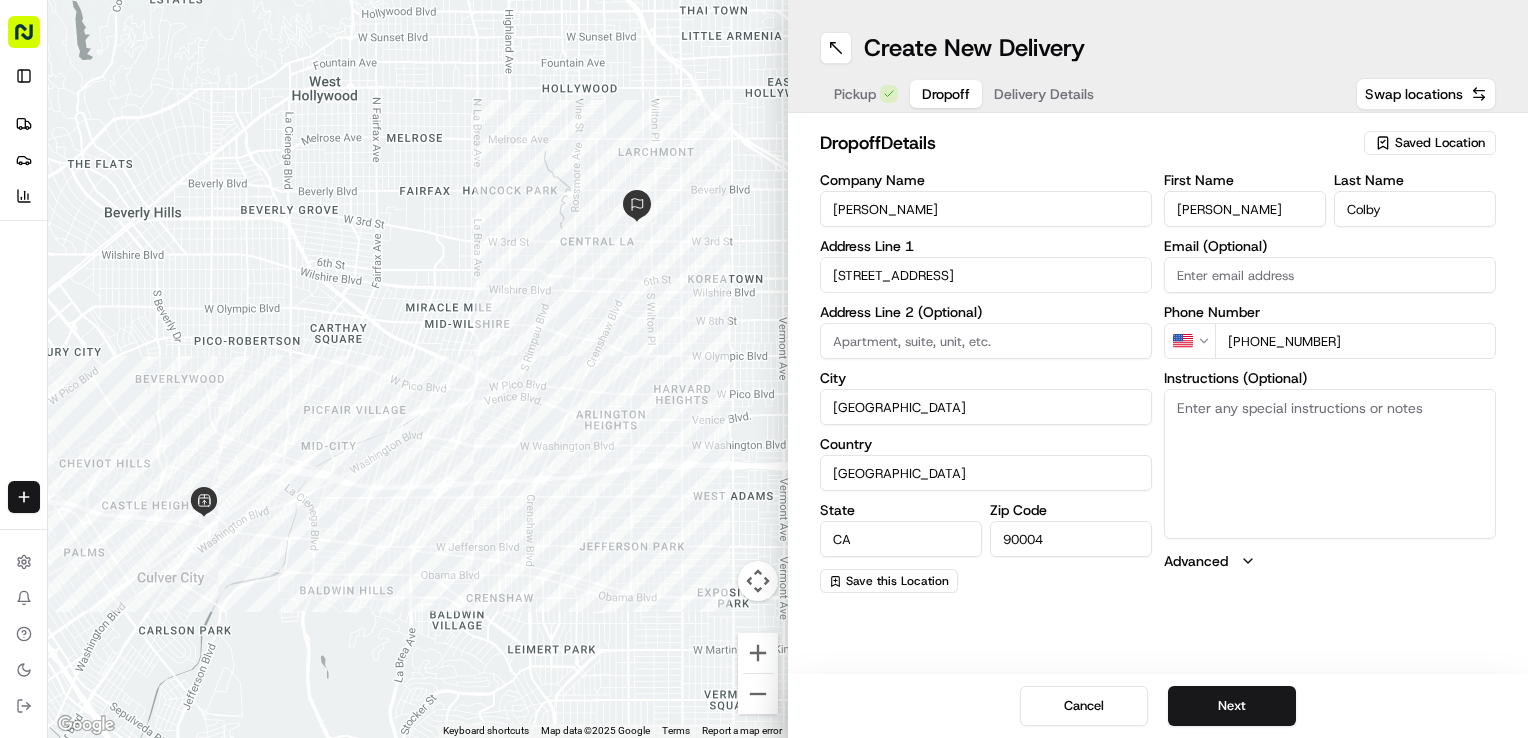 click on "Instructions (Optional)" at bounding box center (1330, 464) 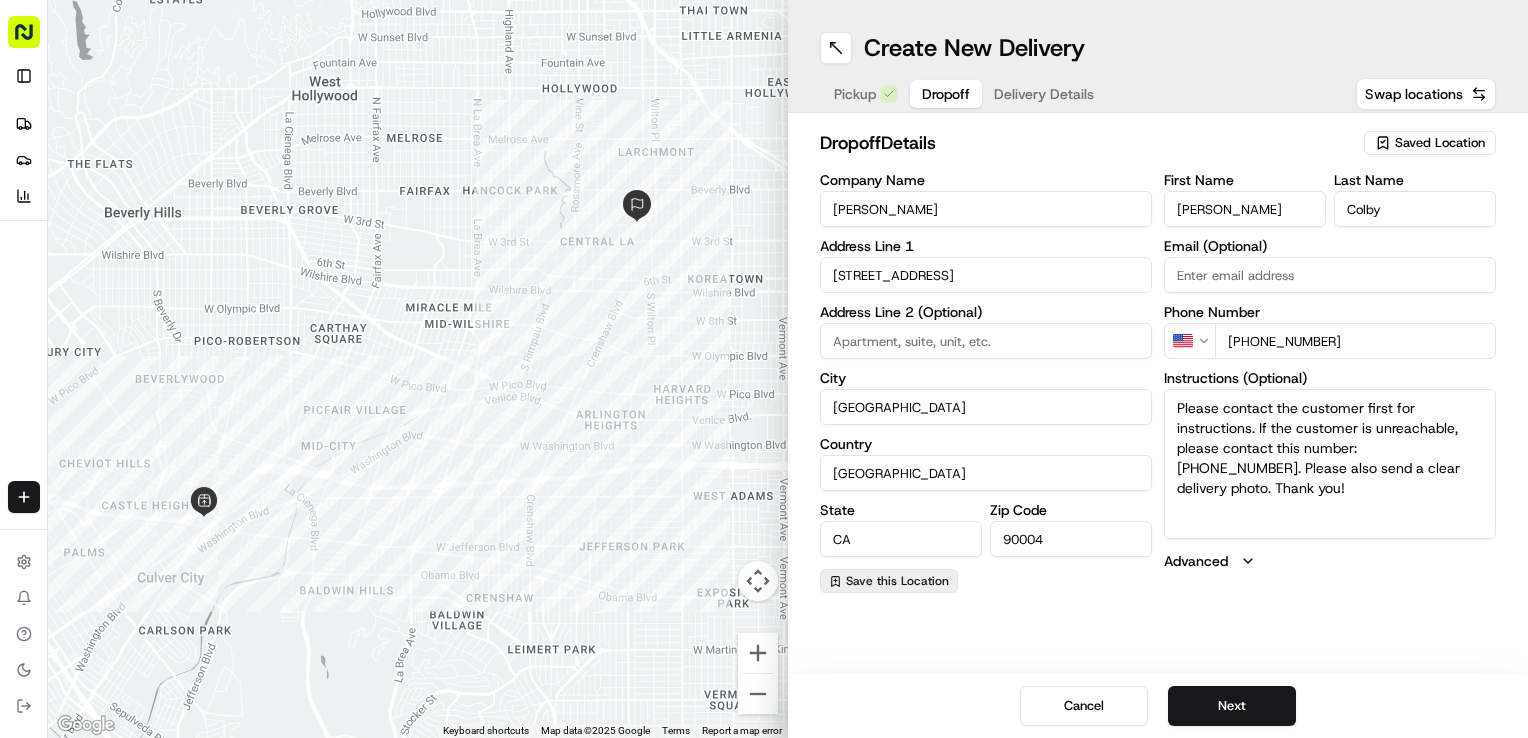 type on "Please contact the customer first for instructions. If the customer is unreachable, please contact this number: [PHONE_NUMBER]. Please also send a clear delivery photo. Thank you!" 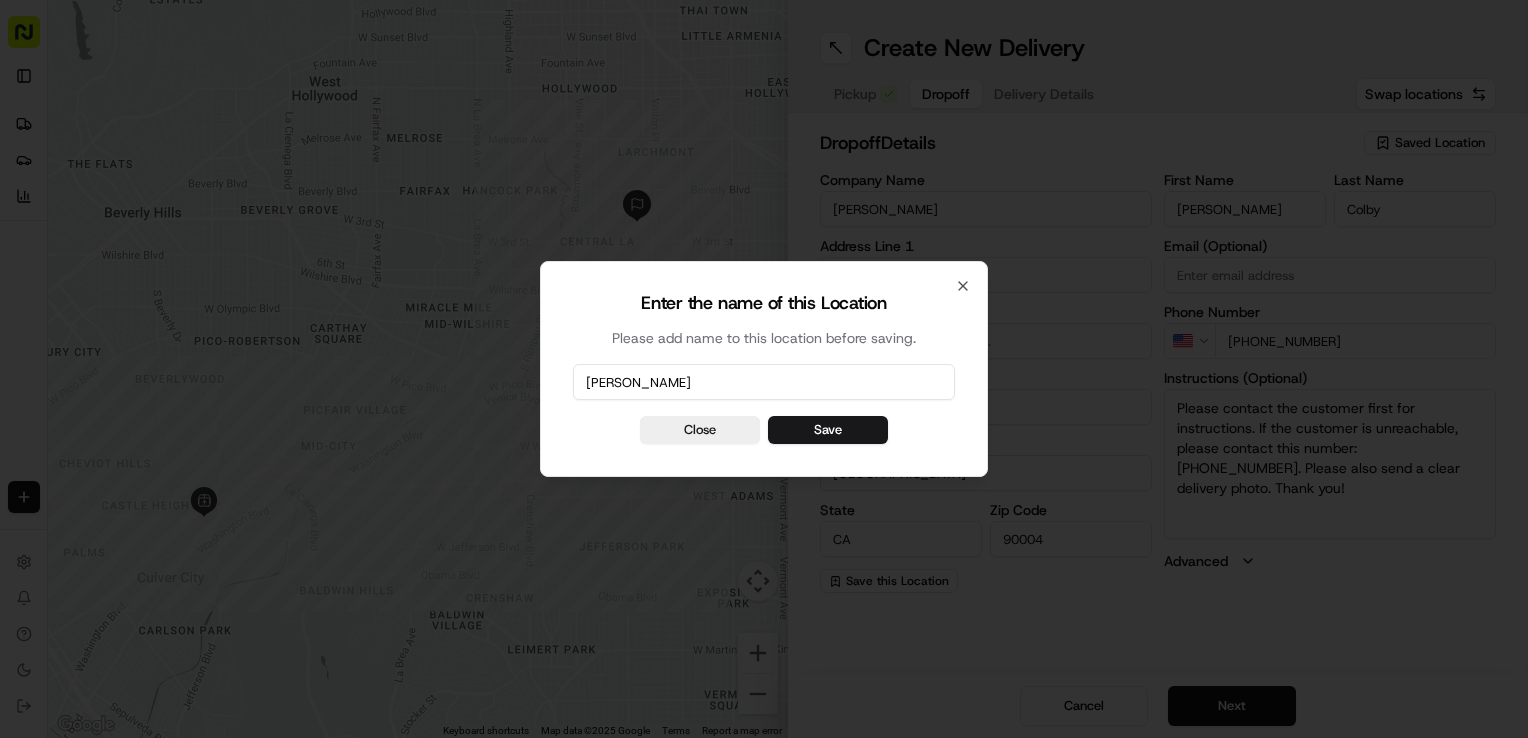 drag, startPoint x: 828, startPoint y: 430, endPoint x: 586, endPoint y: 330, distance: 261.8473 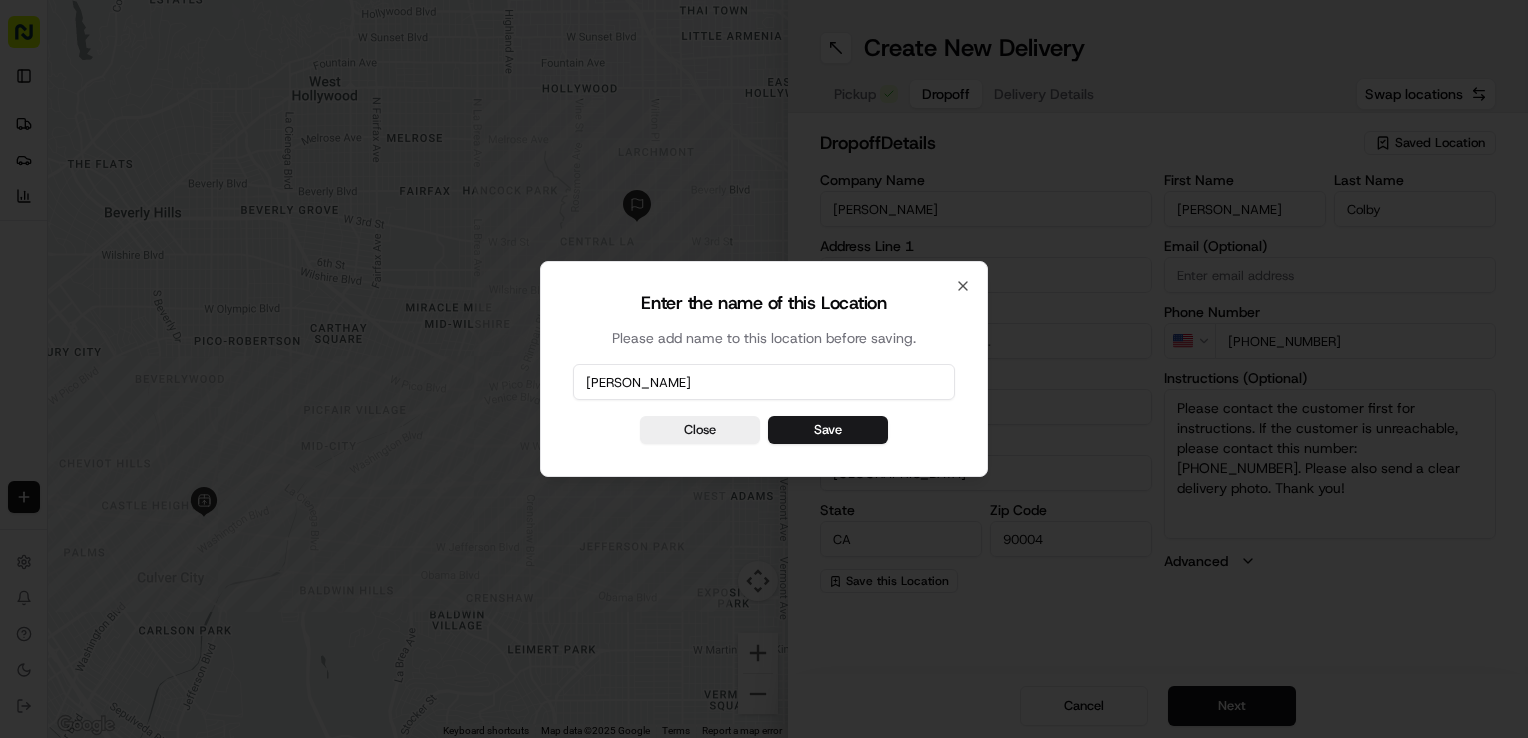click on "Save" at bounding box center [828, 430] 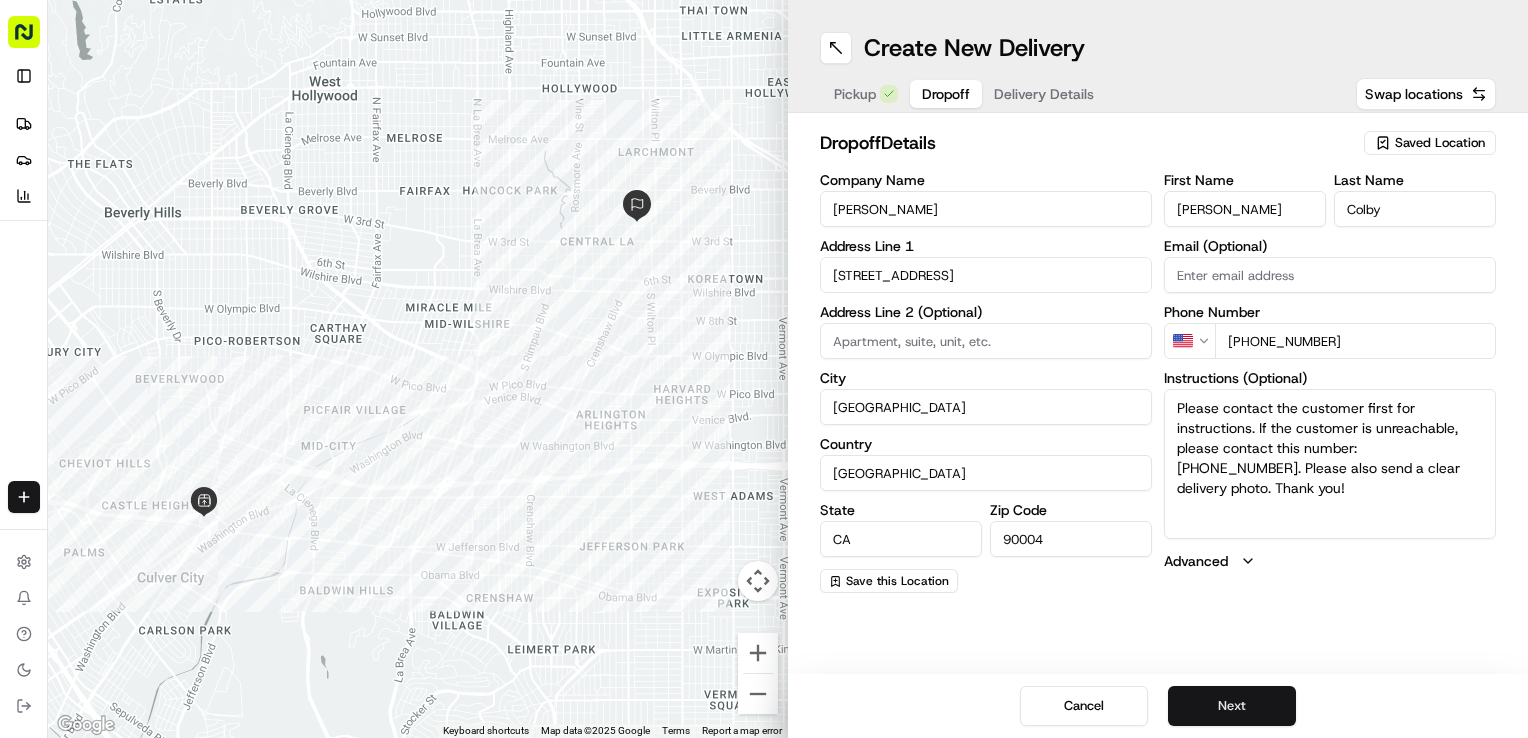 click on "Next" at bounding box center [1232, 706] 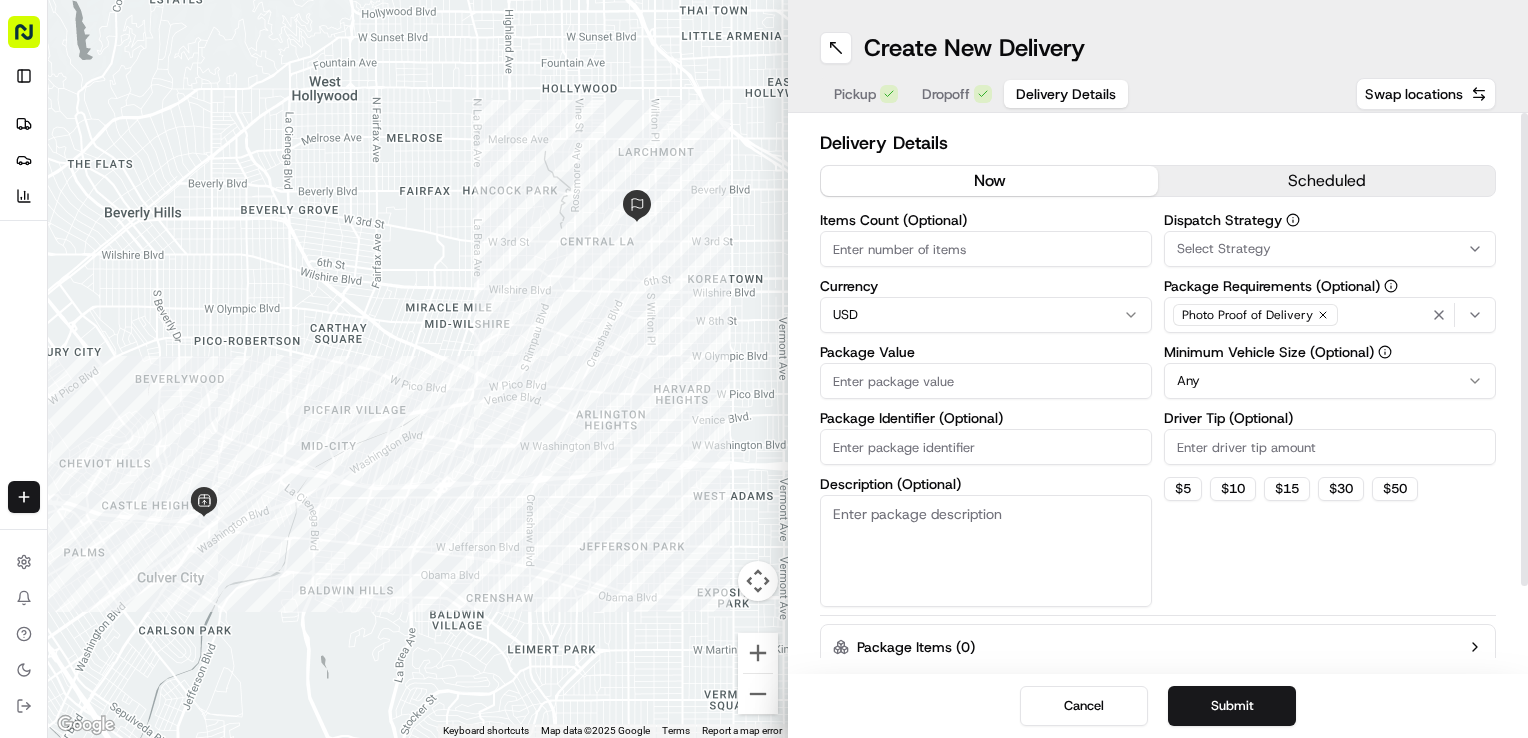 click on "Select Strategy" at bounding box center (1224, 249) 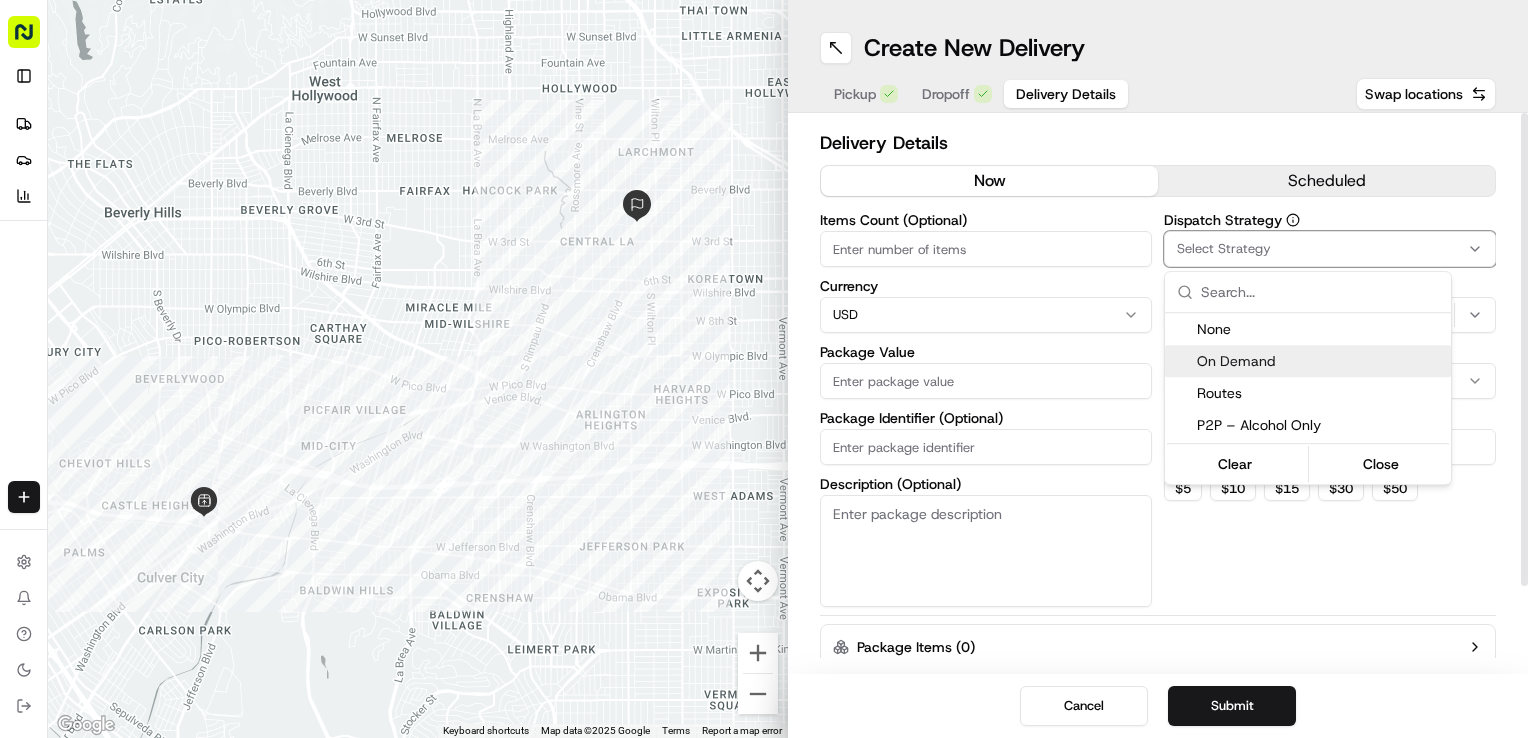 click on "On Demand" at bounding box center [1320, 361] 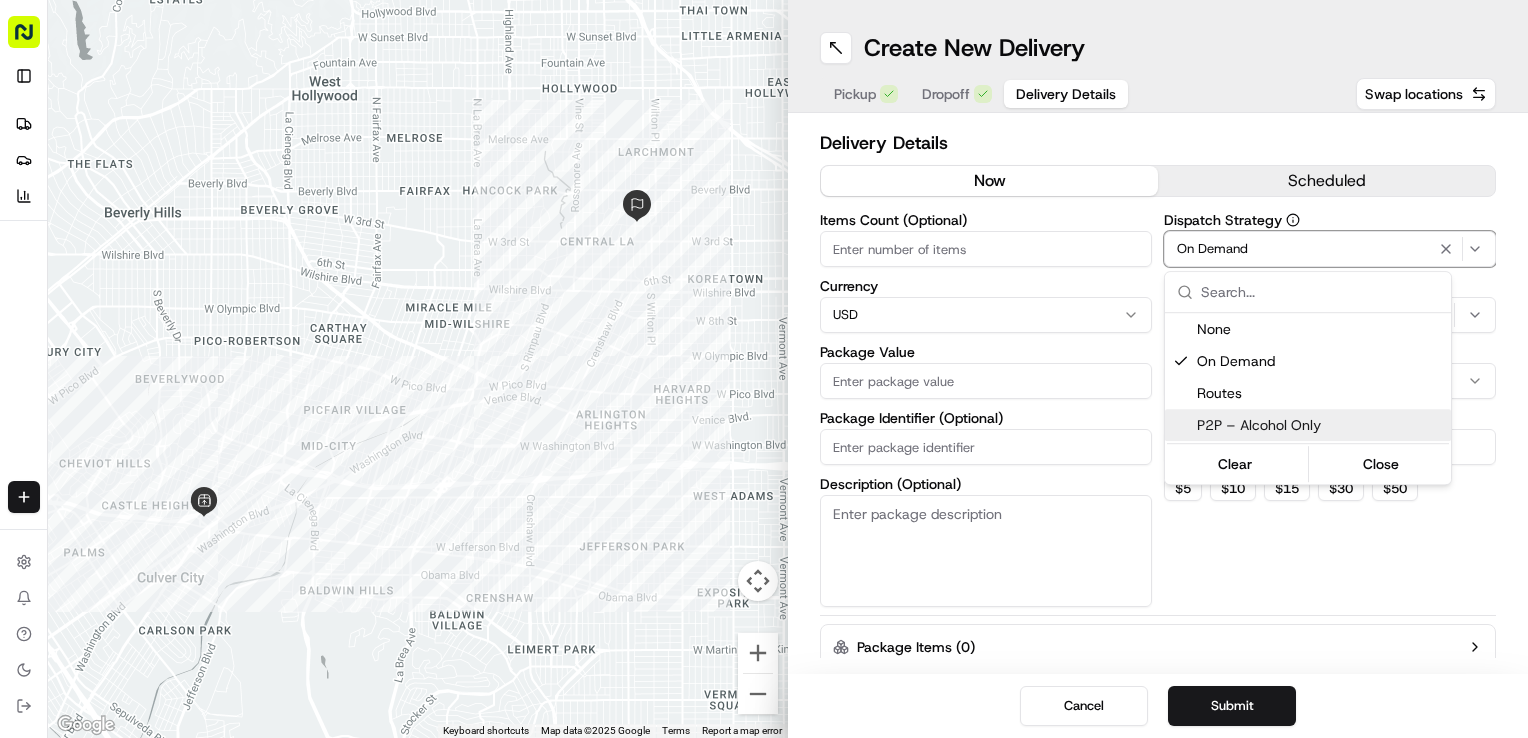 click on "Table 22 [EMAIL_ADDRESS][DOMAIN_NAME] Toggle Sidebar Deliveries Providers Analytics Favorites Main Menu Members & Organization Organization Users Roles Preferences Customization Tracking Orchestration Automations Dispatch Strategy Locations Pickup Locations Dropoff Locations Billing Billing Refund Requests Integrations Notification Triggers Webhooks API Keys Request Logs Create Settings Notifications Chat with us! Toggle Theme Log out ← Move left → Move right ↑ Move up ↓ Move down + Zoom in - Zoom out Home Jump left by 75% End Jump right by 75% Page Up Jump up by 75% Page Down Jump down by 75% Keyboard shortcuts Map Data Map data ©2025 Google Map data ©2025 Google 1 km  Click to toggle between metric and imperial units Terms Report a map error Create New Delivery Pickup Dropoff Delivery Details Swap locations Delivery Details now scheduled Items Count (Optional) Currency USD Package Value Package Identifier (Optional) Description (Optional) Dispatch Strategy On Demand Photo Proof of Delivery $" at bounding box center [764, 369] 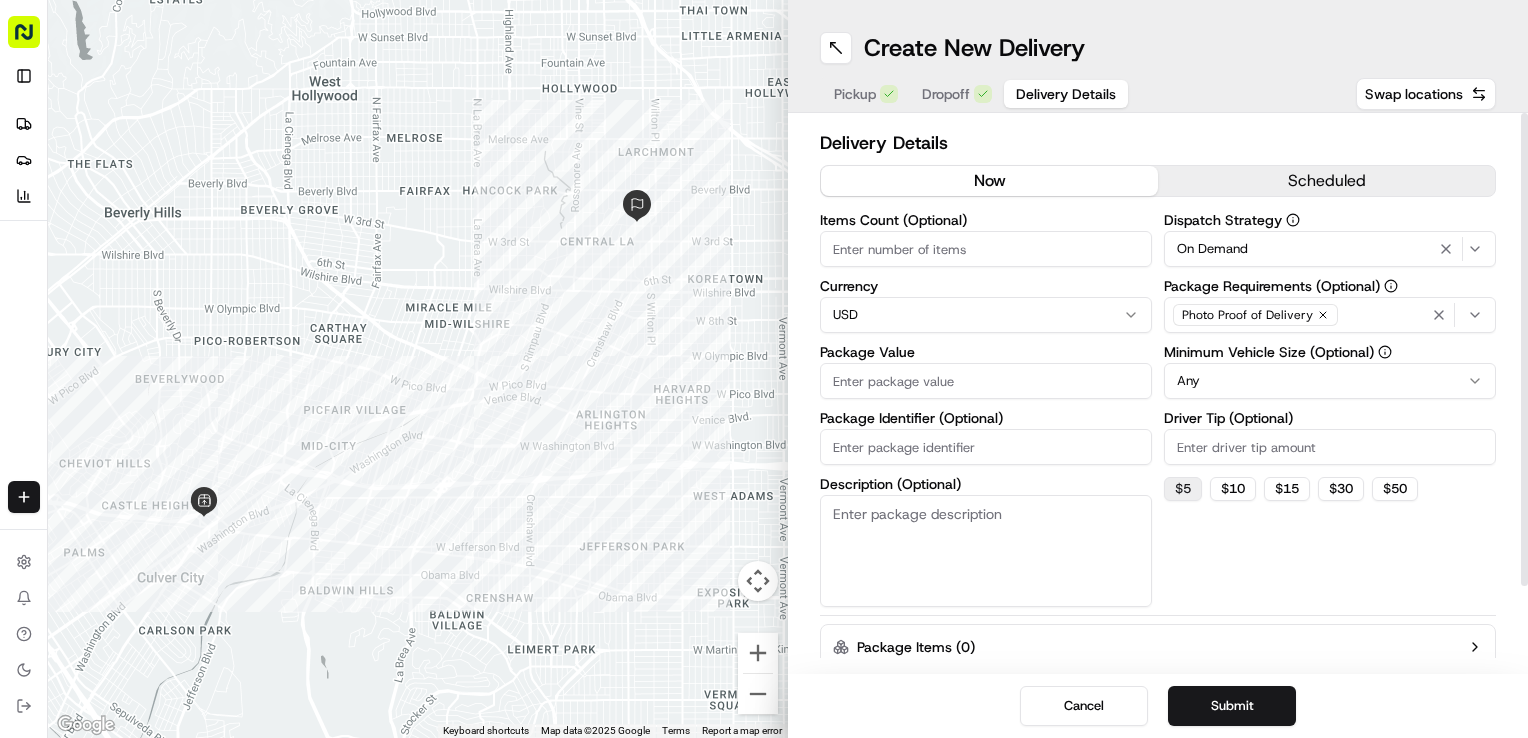 click on "$ 5" at bounding box center (1183, 489) 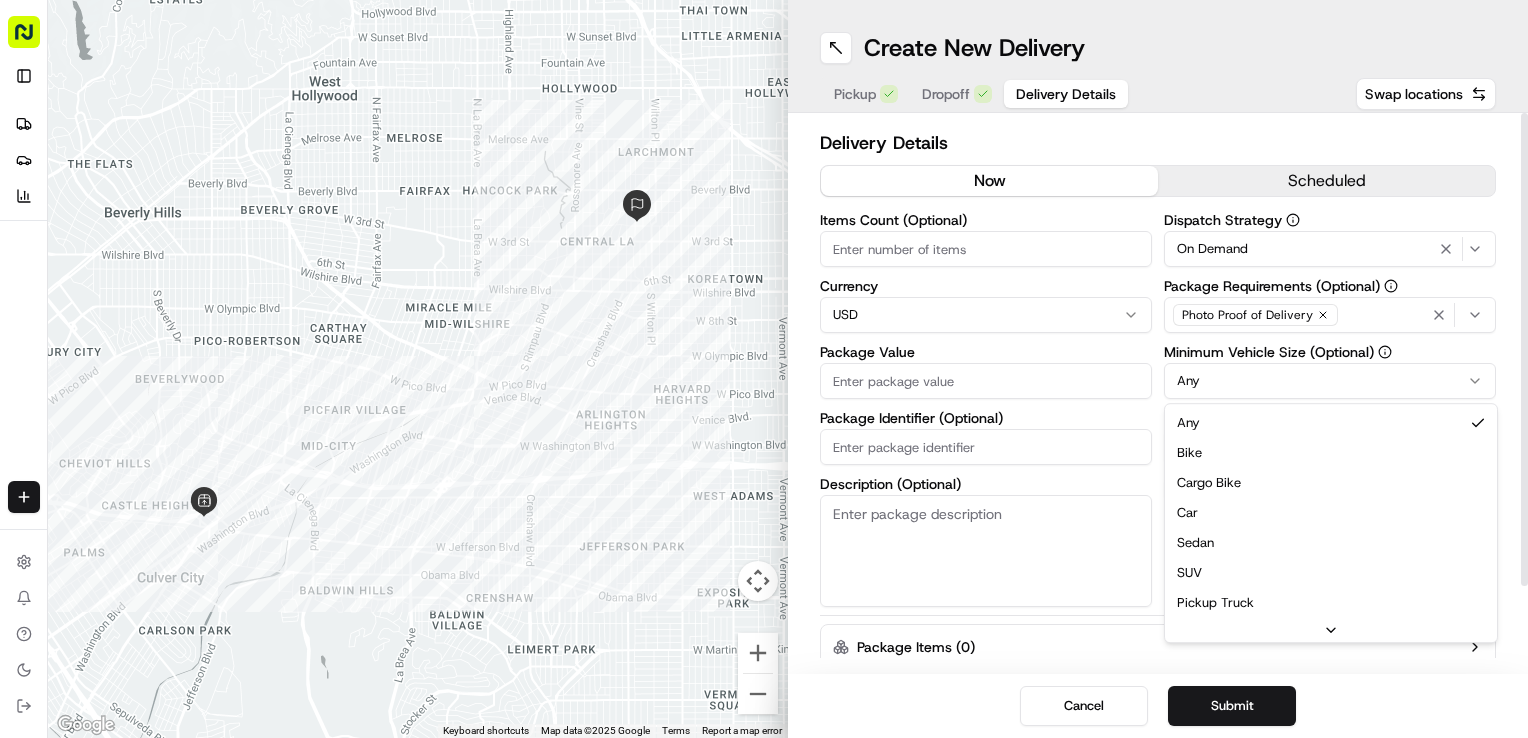 click on "Table 22 [EMAIL_ADDRESS][DOMAIN_NAME] Toggle Sidebar Deliveries Providers Analytics Favorites Main Menu Members & Organization Organization Users Roles Preferences Customization Tracking Orchestration Automations Dispatch Strategy Locations Pickup Locations Dropoff Locations Billing Billing Refund Requests Integrations Notification Triggers Webhooks API Keys Request Logs Create Settings Notifications Chat with us! Toggle Theme Log out ← Move left → Move right ↑ Move up ↓ Move down + Zoom in - Zoom out Home Jump left by 75% End Jump right by 75% Page Up Jump up by 75% Page Down Jump down by 75% Keyboard shortcuts Map Data Map data ©2025 Google Map data ©2025 Google 1 km  Click to toggle between metric and imperial units Terms Report a map error Create New Delivery Pickup Dropoff Delivery Details Swap locations Delivery Details now scheduled Items Count (Optional) Currency USD Package Value Package Identifier (Optional) Description (Optional) Dispatch Strategy On Demand Photo Proof of Delivery 5" at bounding box center [764, 369] 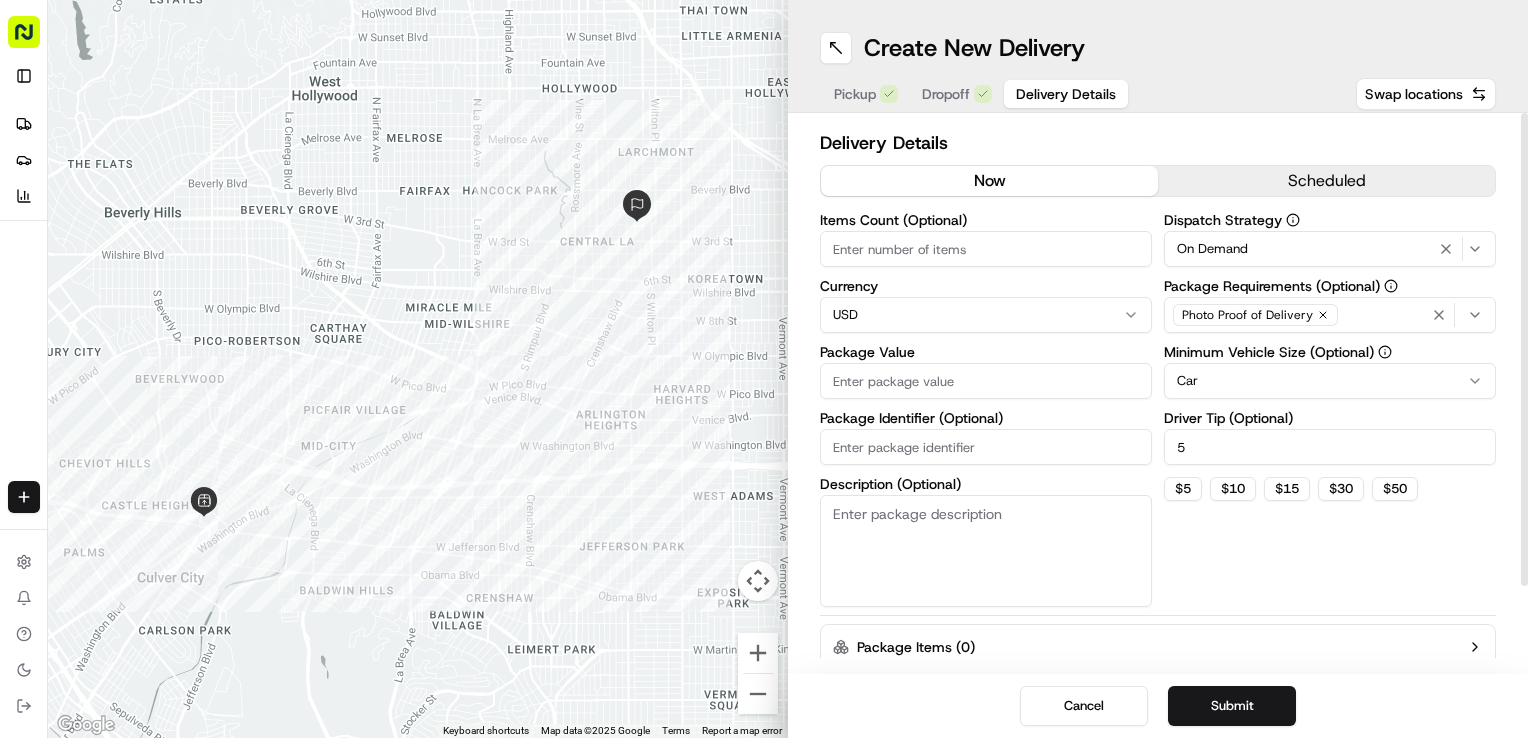click on "Photo Proof of Delivery" at bounding box center (1330, 315) 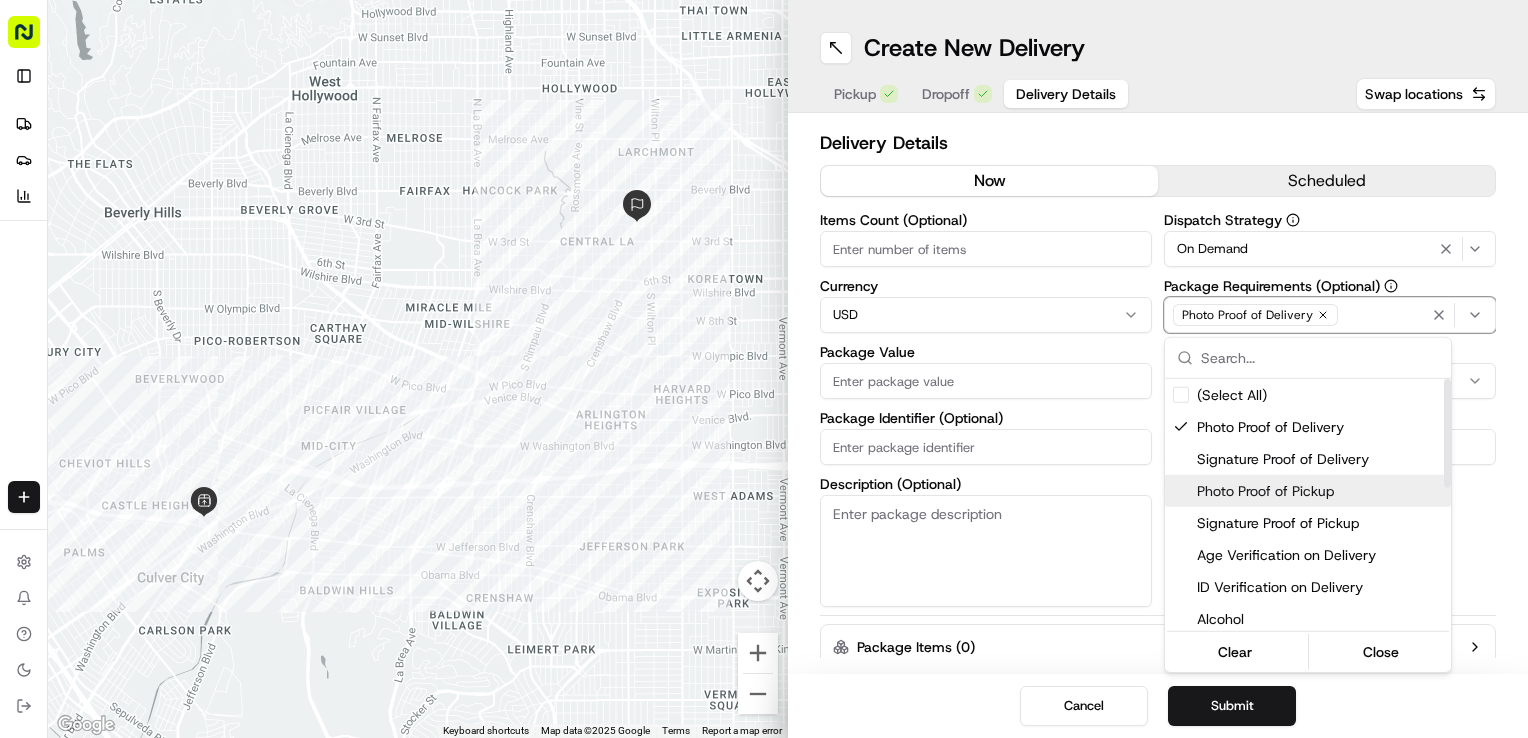 click on "Photo Proof of Pickup" at bounding box center [1320, 491] 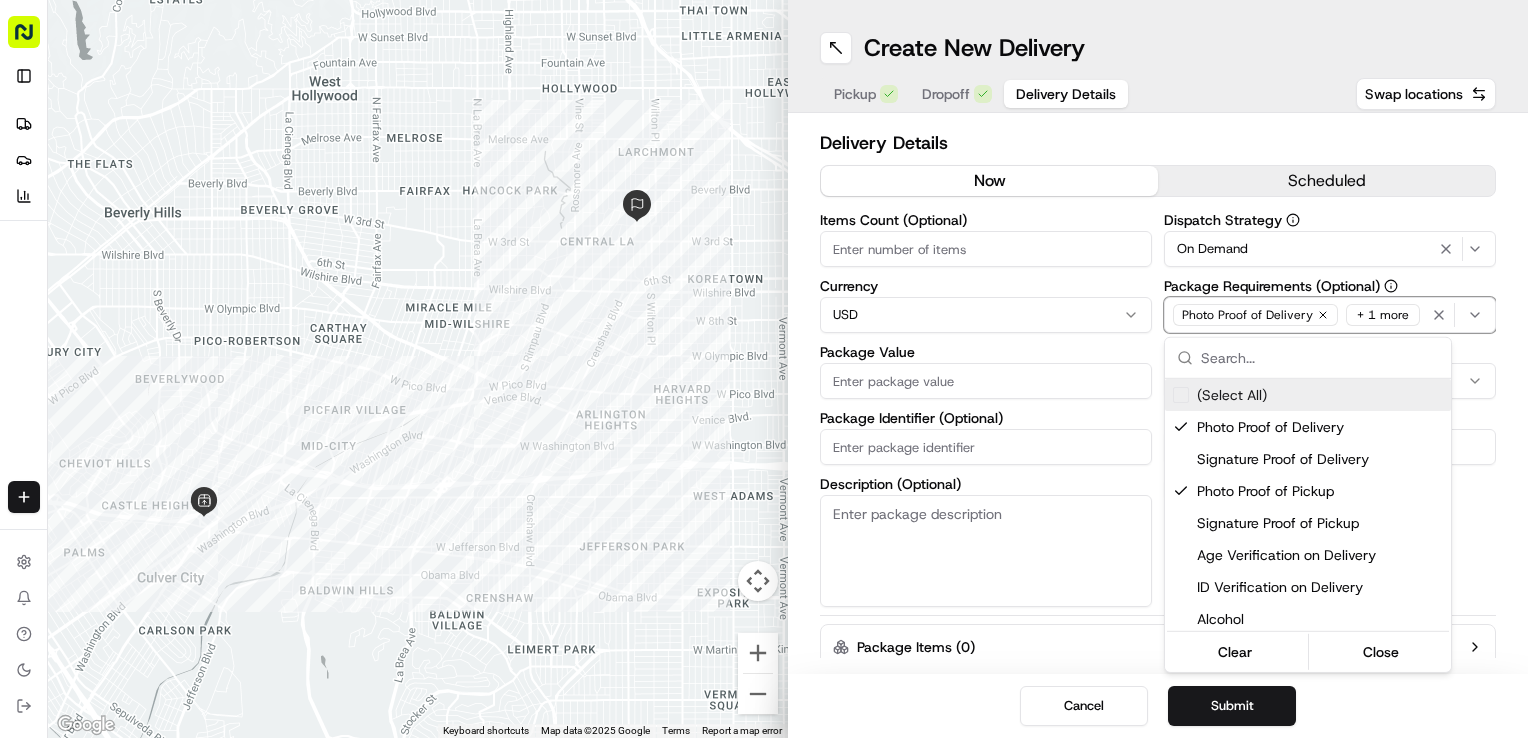 click on "Table 22 [EMAIL_ADDRESS][DOMAIN_NAME] Toggle Sidebar Deliveries Providers Analytics Favorites Main Menu Members & Organization Organization Users Roles Preferences Customization Tracking Orchestration Automations Dispatch Strategy Locations Pickup Locations Dropoff Locations Billing Billing Refund Requests Integrations Notification Triggers Webhooks API Keys Request Logs Create Settings Notifications Chat with us! Toggle Theme Log out ← Move left → Move right ↑ Move up ↓ Move down + Zoom in - Zoom out Home Jump left by 75% End Jump right by 75% Page Up Jump up by 75% Page Down Jump down by 75% Keyboard shortcuts Map Data Map data ©2025 Google Map data ©2025 Google 1 km  Click to toggle between metric and imperial units Terms Report a map error Create New Delivery Pickup Dropoff Delivery Details Swap locations Delivery Details now scheduled Items Count (Optional) Currency USD Package Value Package Identifier (Optional) Description (Optional) Dispatch Strategy On Demand Photo Proof of Delivery 5" at bounding box center (764, 369) 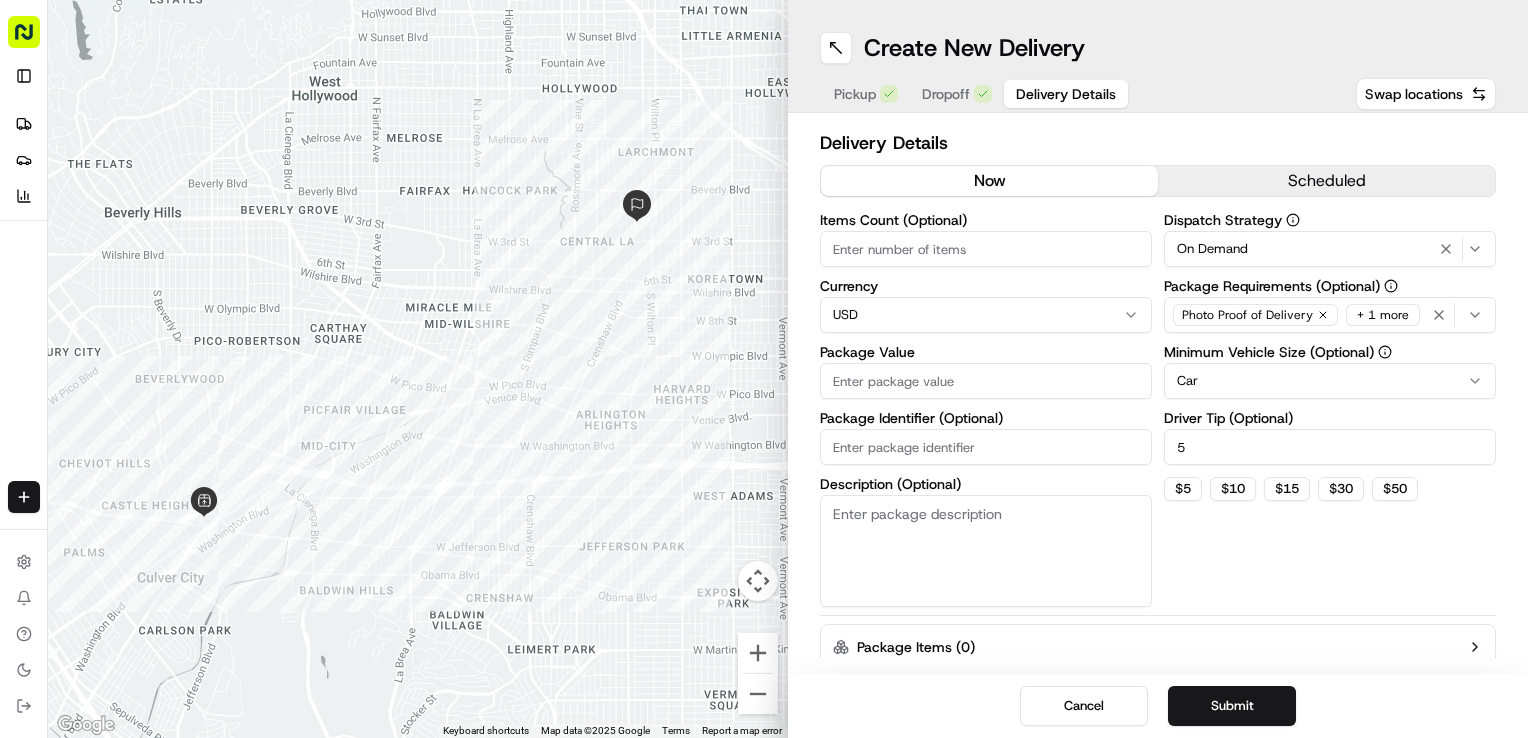 type 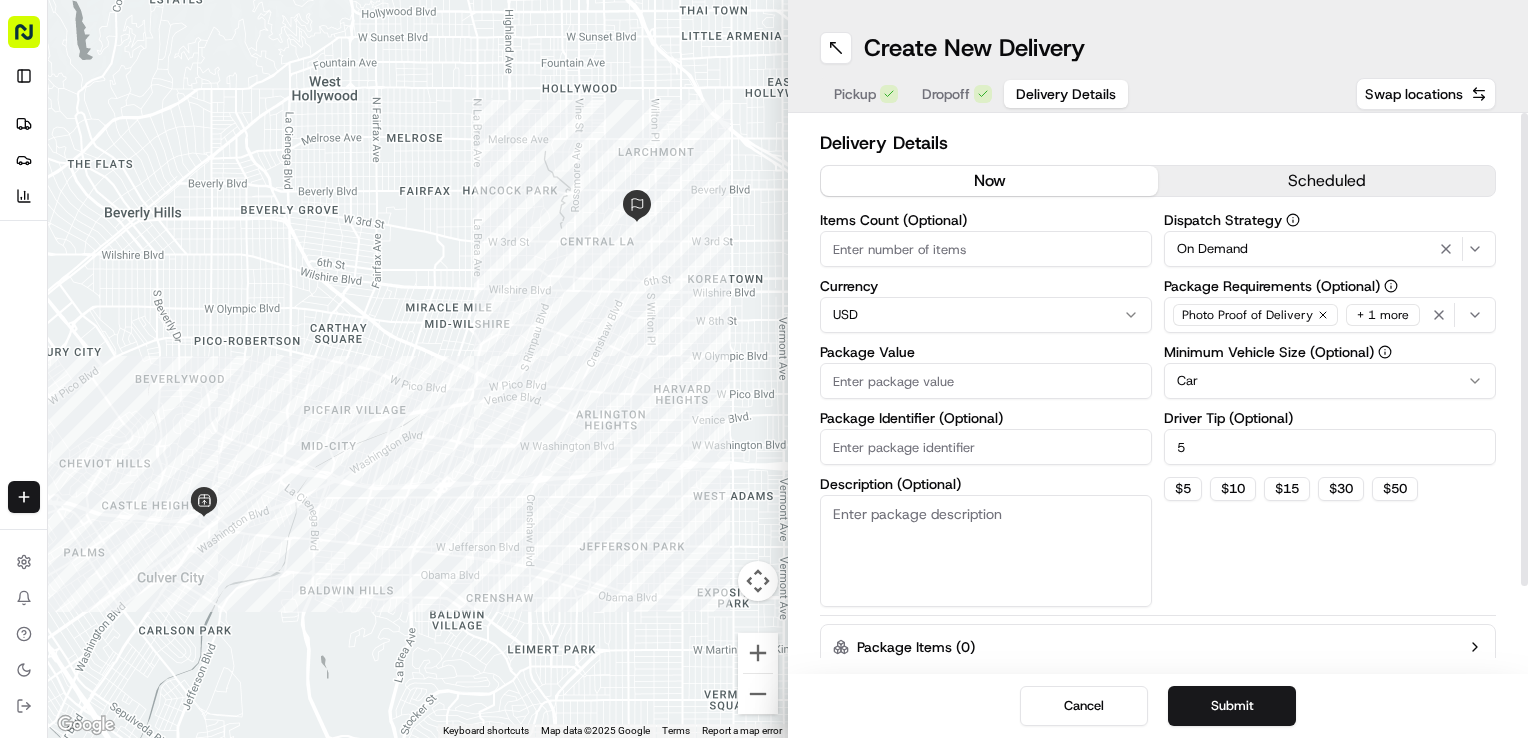 click on "Description (Optional)" at bounding box center [986, 551] 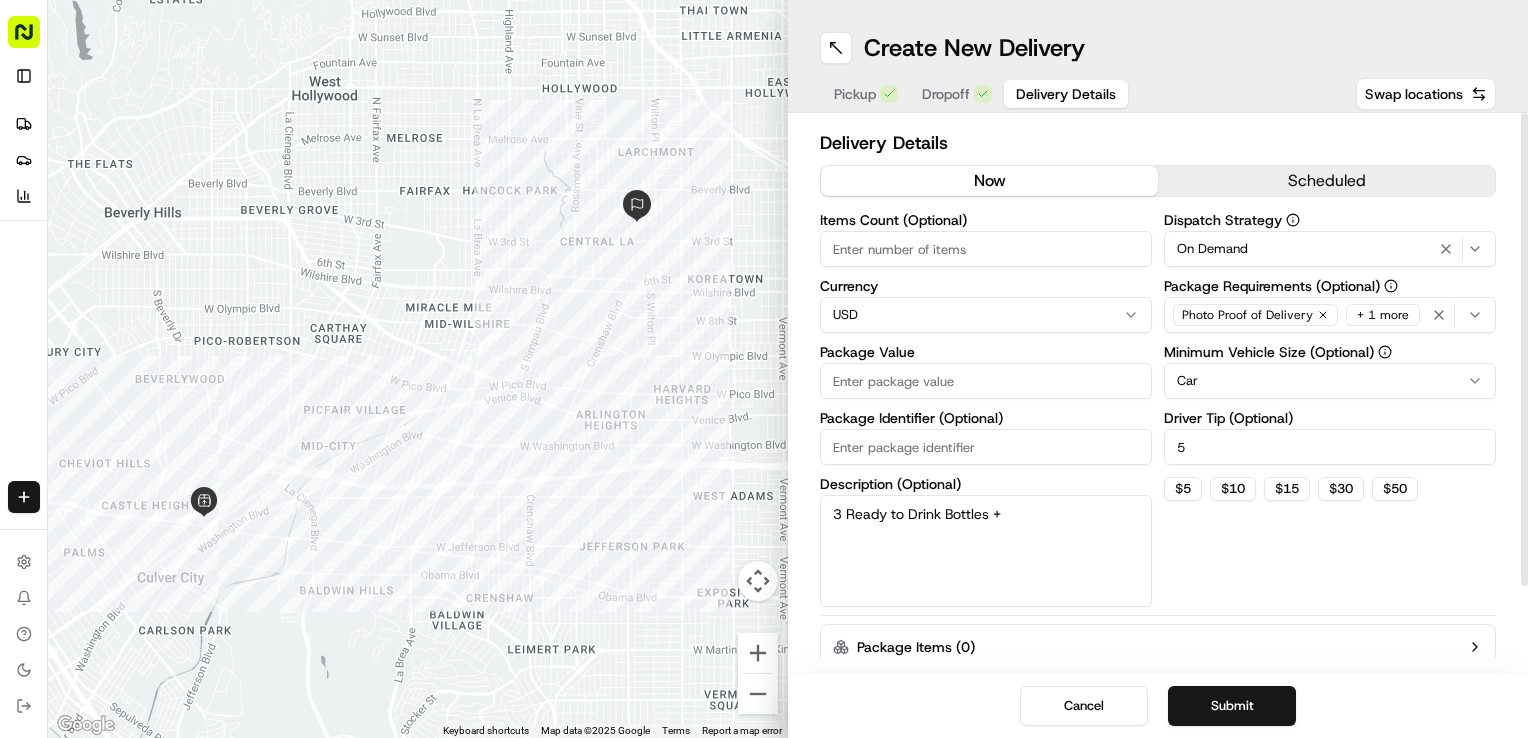 paste on "6 Ready to Drink Bottles" 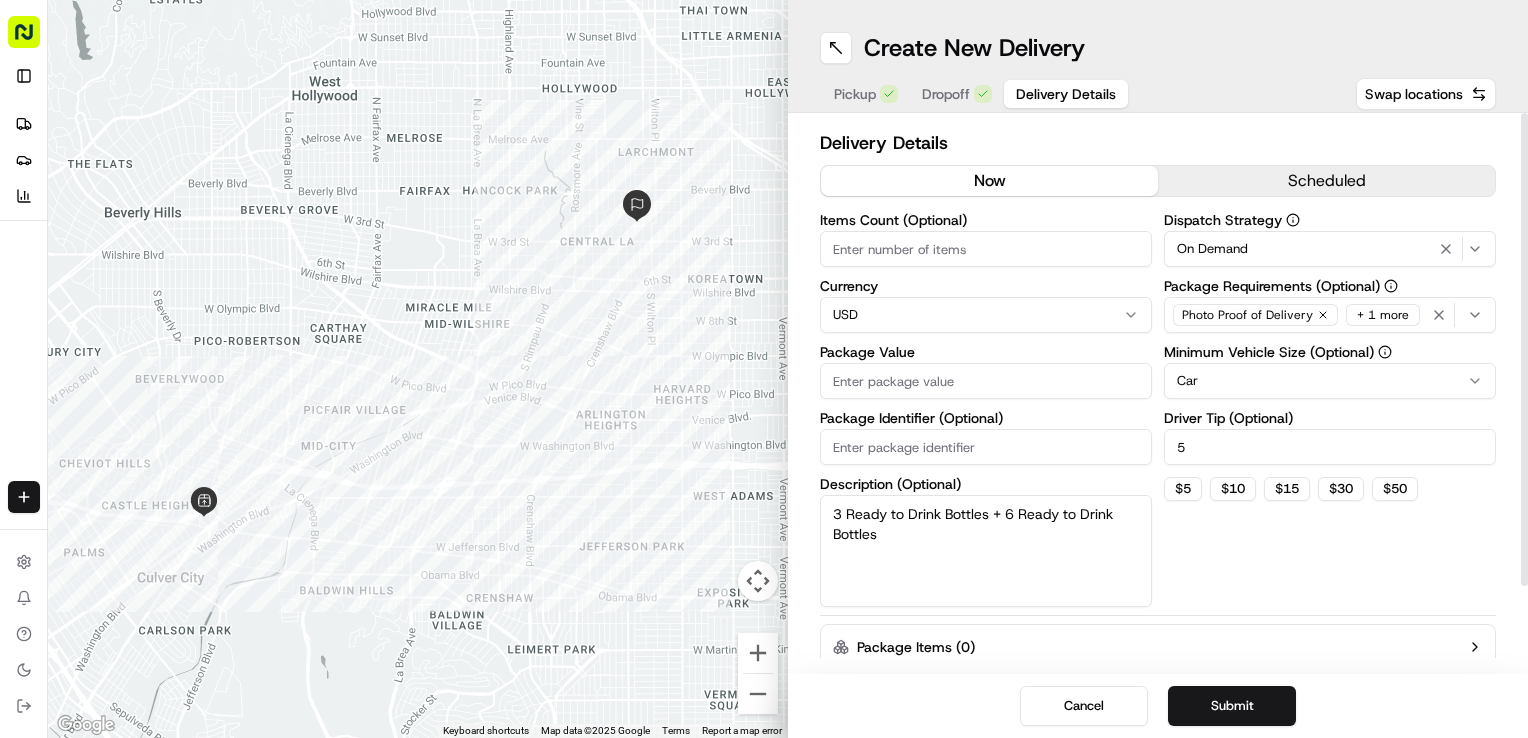 type on "3 Ready to Drink Bottles + 6 Ready to Drink Bottles" 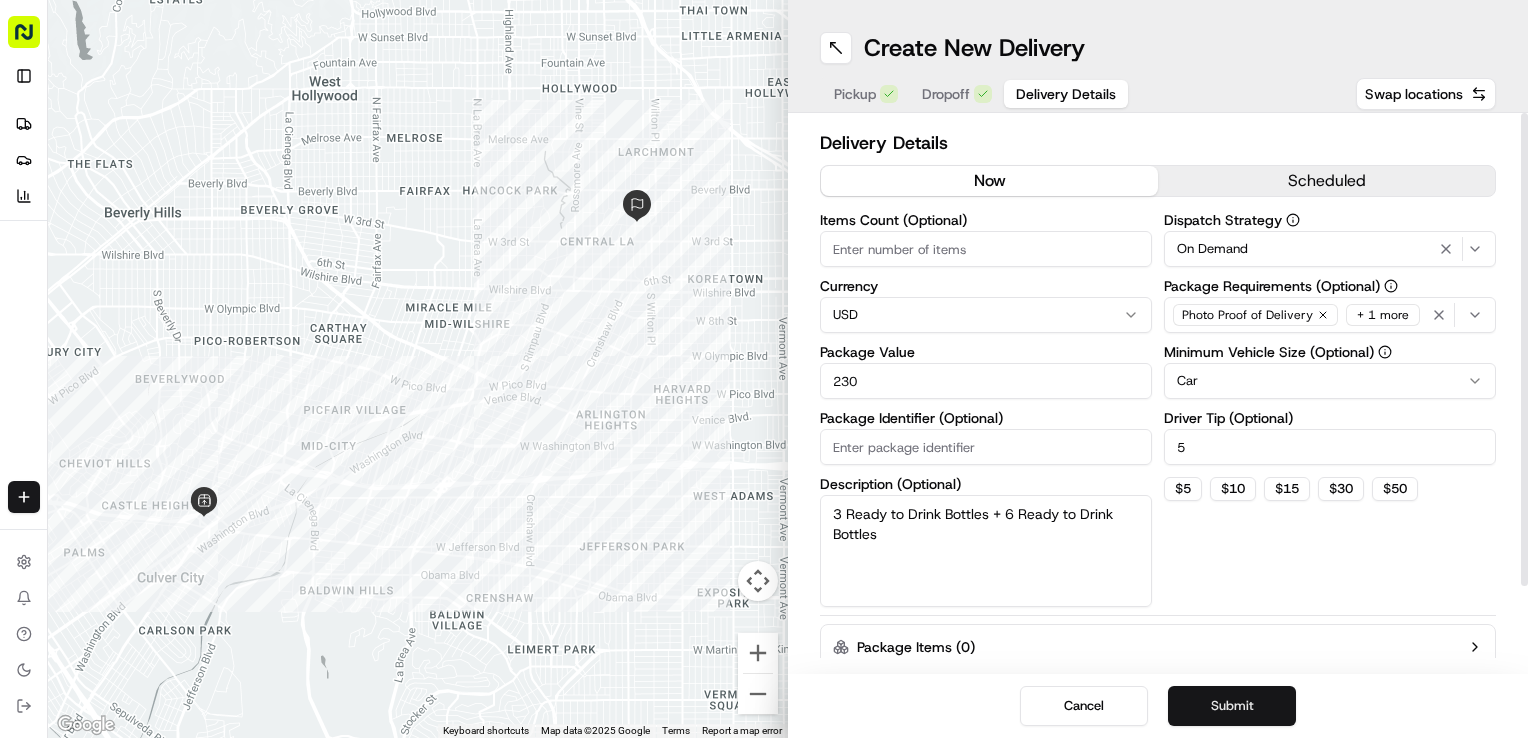 type on "230" 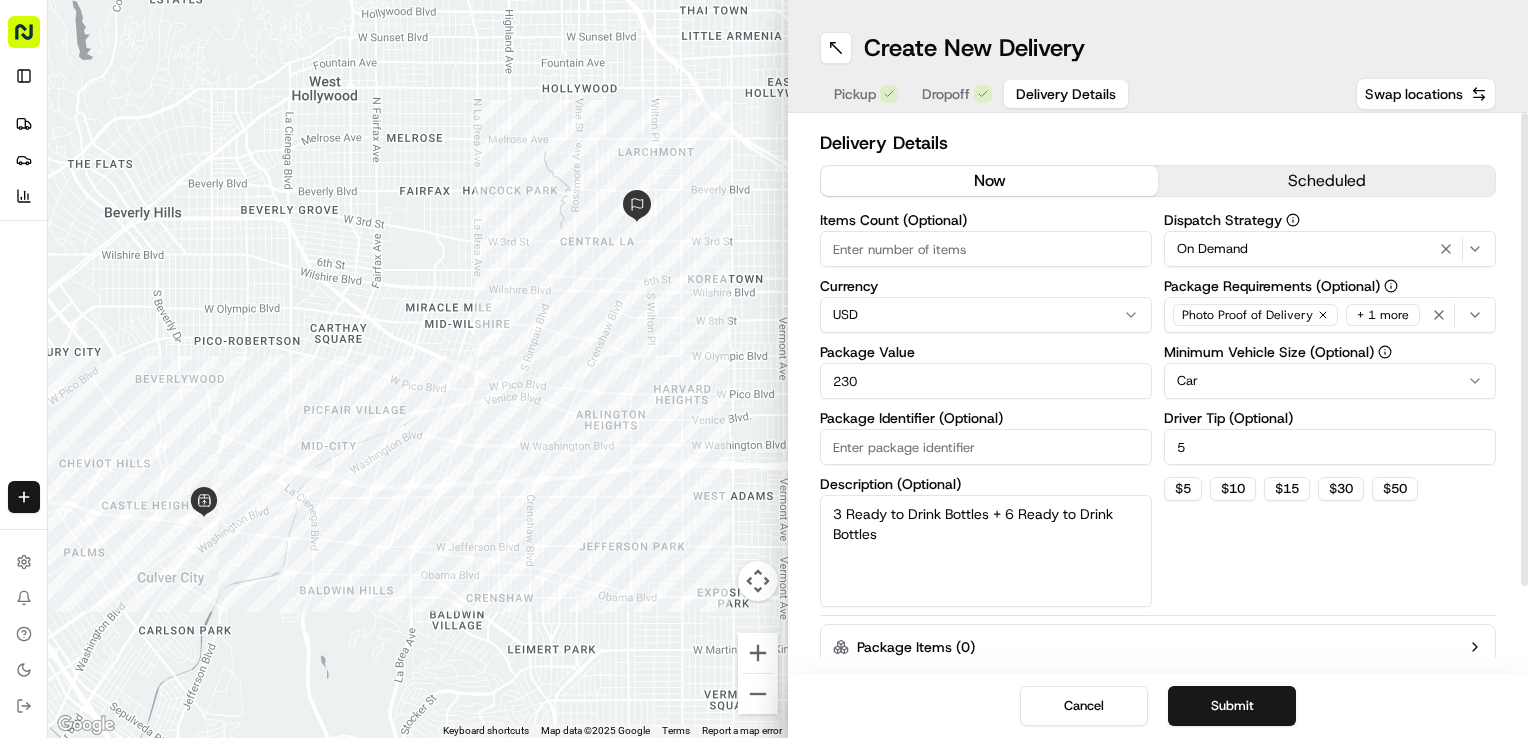 click on "Submit" at bounding box center (1232, 706) 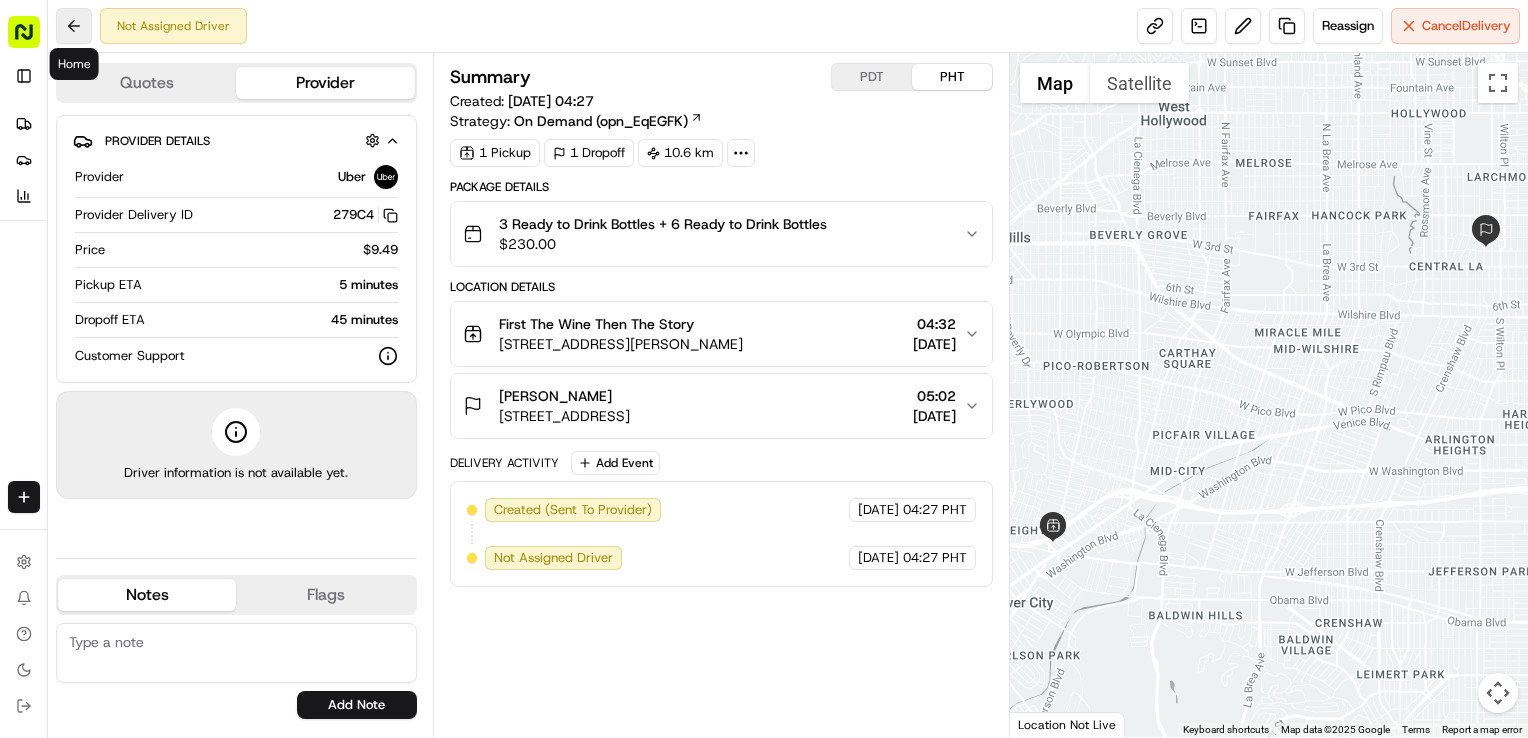 click at bounding box center [74, 26] 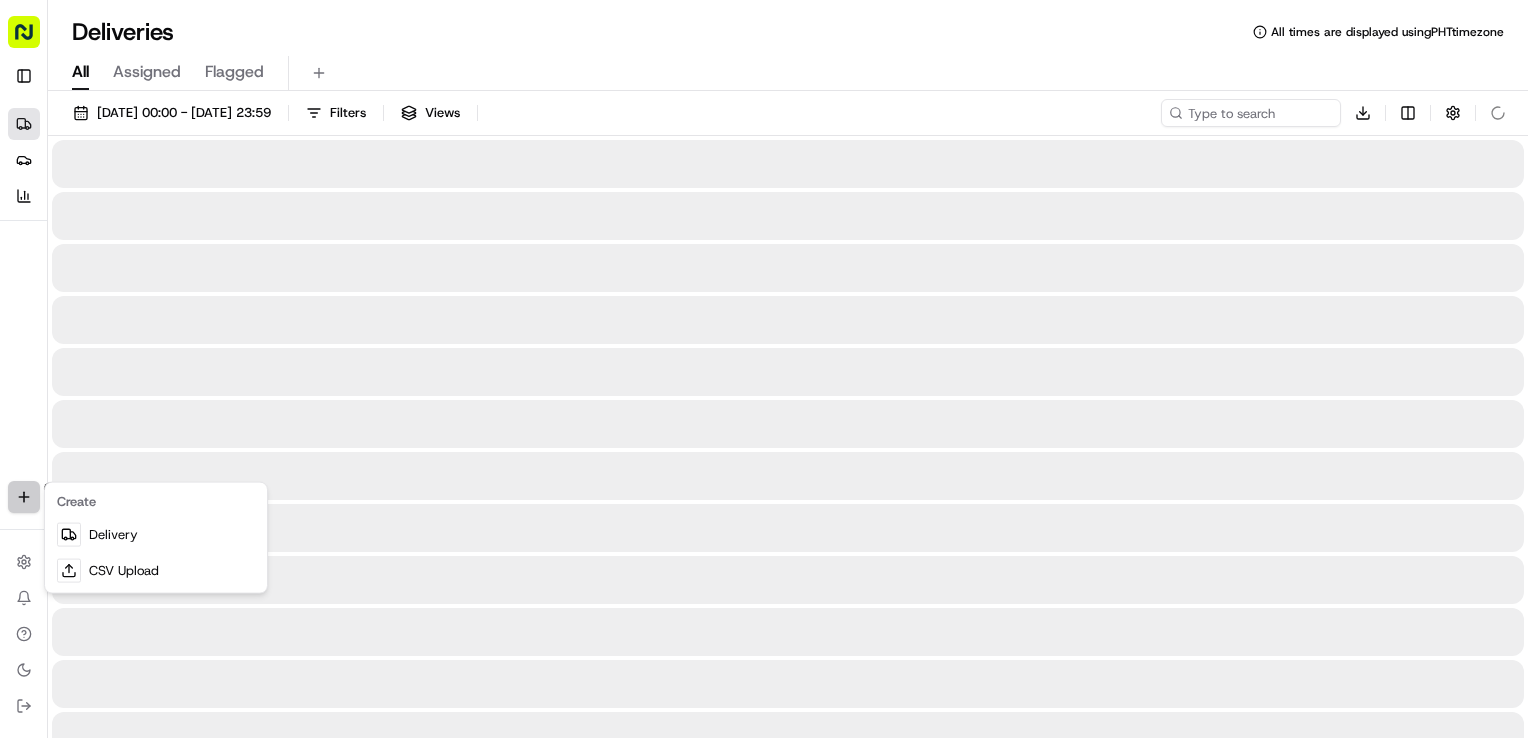 click on "Table 22 [EMAIL_ADDRESS][DOMAIN_NAME] Toggle Sidebar Deliveries Providers Analytics Favorites Main Menu Members & Organization Organization Users Roles Preferences Customization Tracking Orchestration Automations Dispatch Strategy Locations Pickup Locations Dropoff Locations Billing Billing Refund Requests Integrations Notification Triggers Webhooks API Keys Request Logs Create Settings Notifications Chat with us! Toggle Theme Log out Deliveries All times are displayed using  PHT  timezone All Assigned Flagged [DATE] 00:00 - [DATE] 23:59 Filters Views Download
Press space bar to start a drag.
When dragging you can use the arrow keys to move the item around and escape to cancel.
Some screen readers may require you to be in focus mode or to use your pass through key
Create Create Create Delivery CSV Upload" at bounding box center (764, 369) 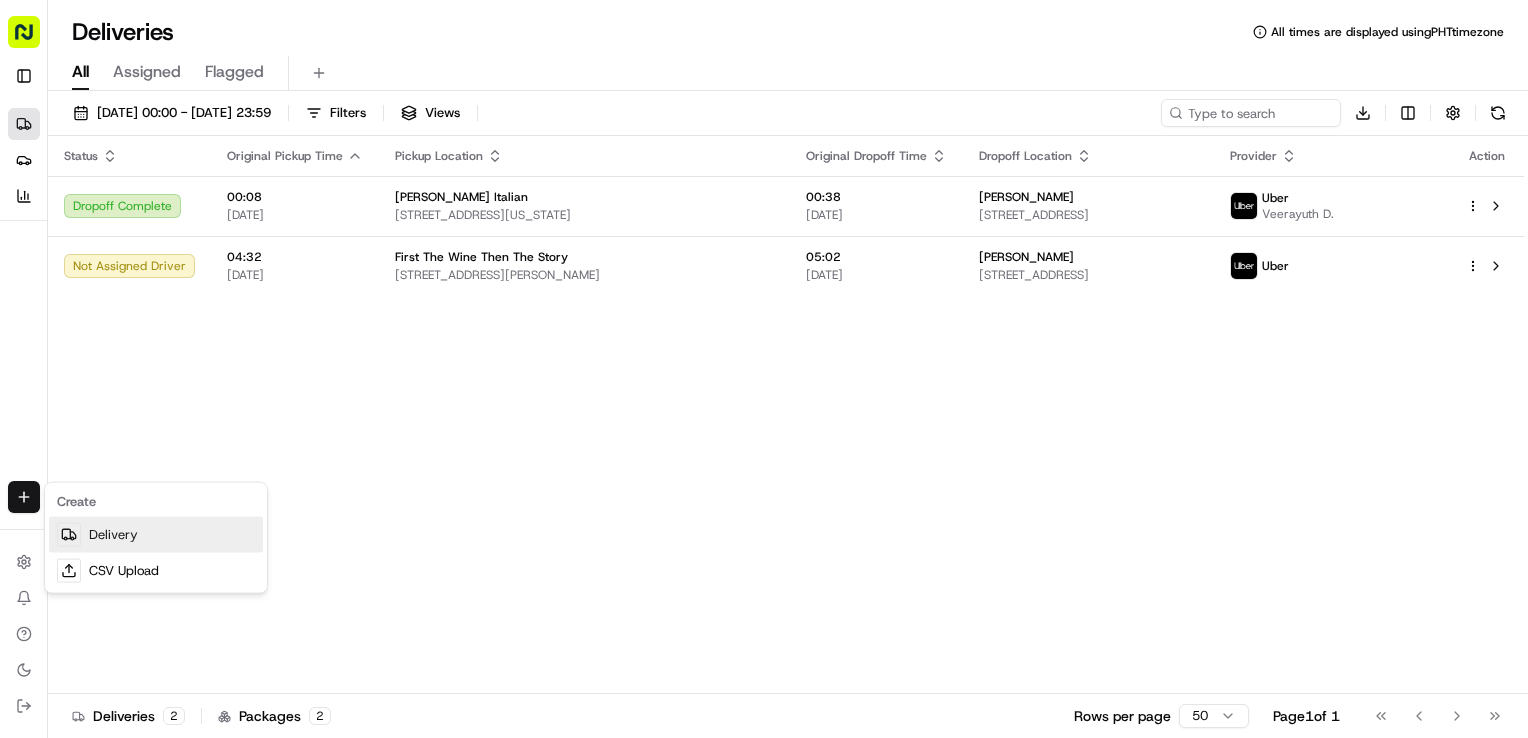 click on "Delivery" at bounding box center [156, 535] 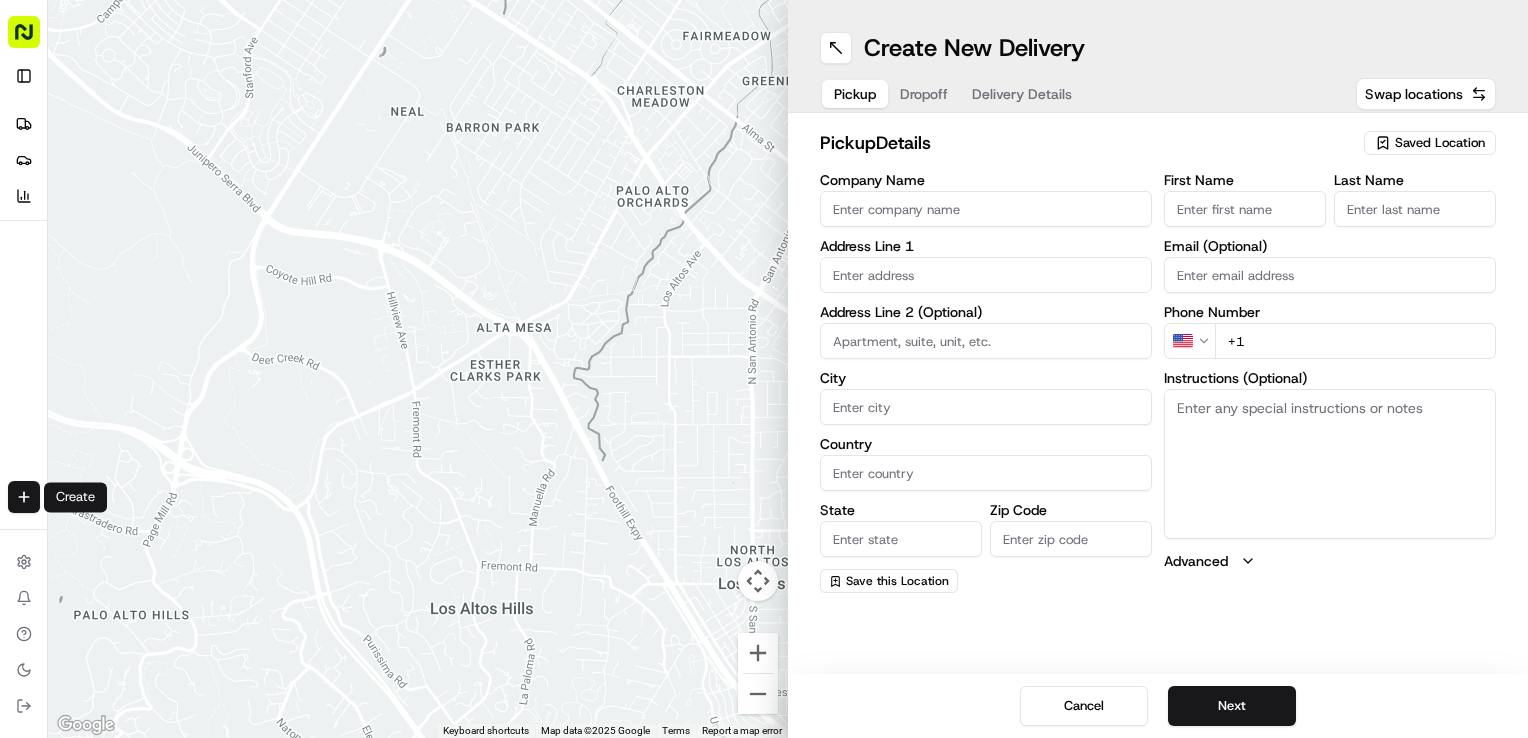 click on "Saved Location" at bounding box center (1440, 143) 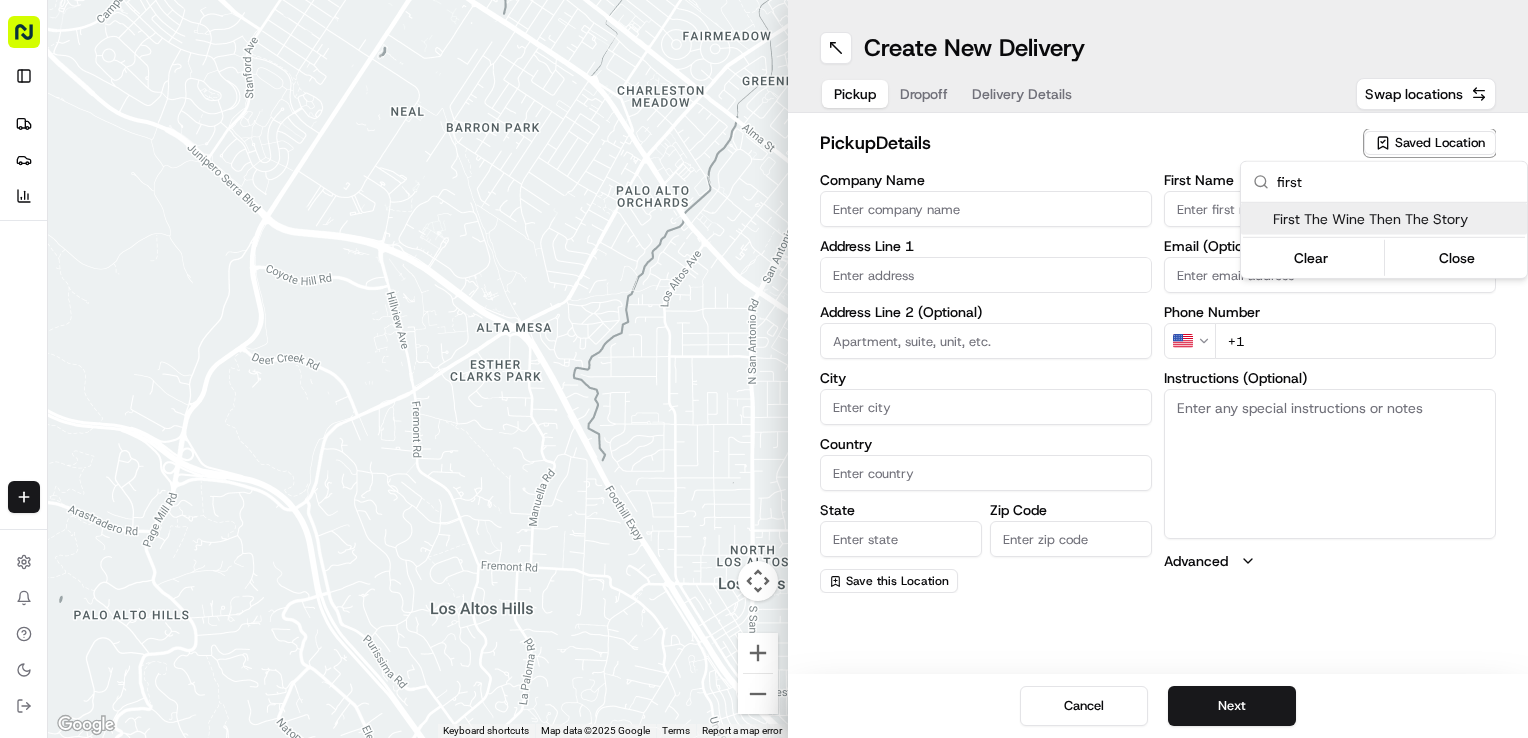 type on "first" 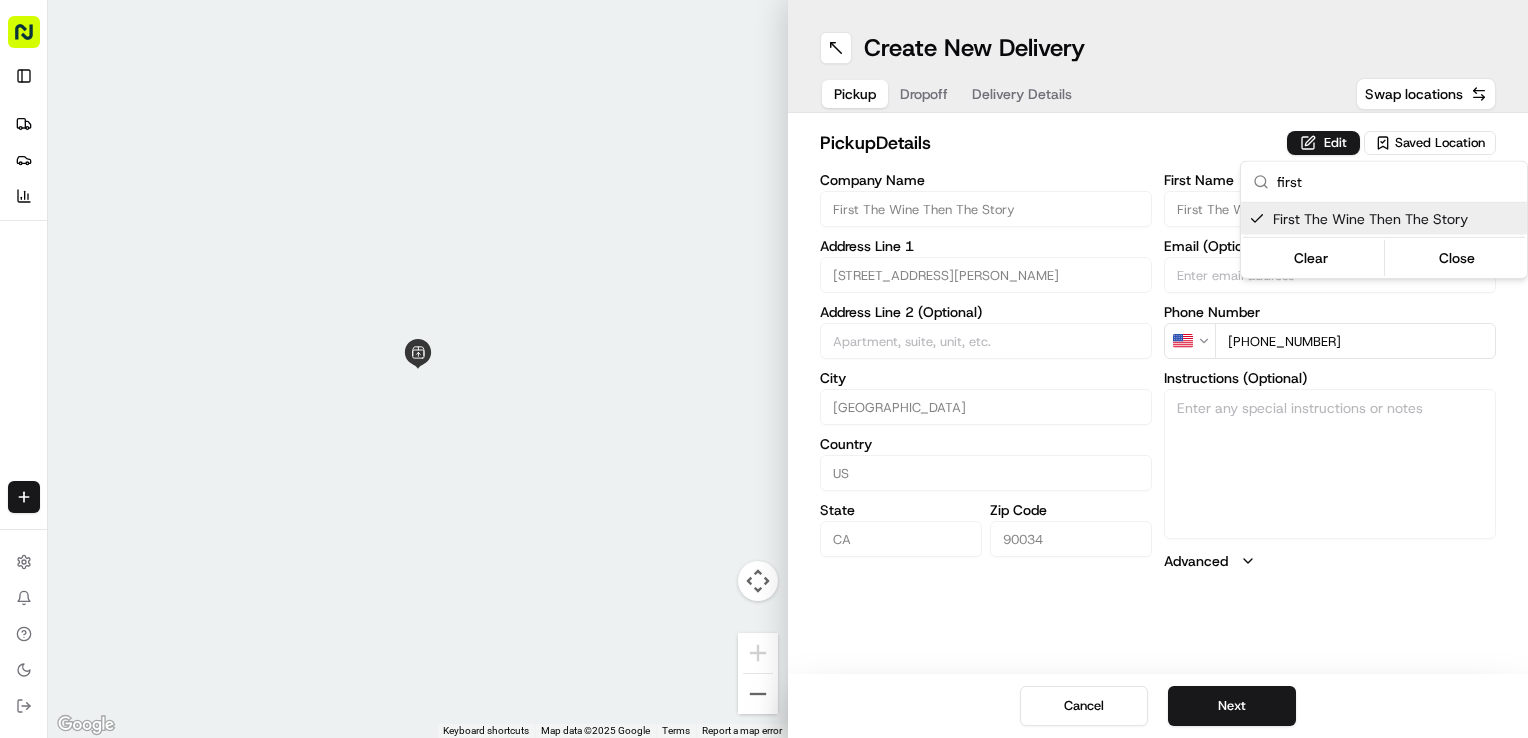 click on "Table 22 [EMAIL_ADDRESS][DOMAIN_NAME] Toggle Sidebar Deliveries Providers Analytics Favorites Main Menu Members & Organization Organization Users Roles Preferences Customization Tracking Orchestration Automations Dispatch Strategy Locations Pickup Locations Dropoff Locations Billing Billing Refund Requests Integrations Notification Triggers Webhooks API Keys Request Logs Create Settings Notifications Chat with us! Toggle Theme Log out ← Move left → Move right ↑ Move up ↓ Move down + Zoom in - Zoom out Home Jump left by 75% End Jump right by 75% Page Up Jump up by 75% Page Down Jump down by 75% Keyboard shortcuts Map Data Map data ©2025 Google Map data ©2025 Google 2 m  Click to toggle between metric and imperial units Terms Report a map error Create New Delivery Pickup Dropoff Delivery Details Swap locations pickup  Details  Edit Saved Location Company Name First The Wine Then The Story Address Line 1 [STREET_ADDRESS][PERSON_NAME] Address Line 2 (Optional) City [GEOGRAPHIC_DATA] [US_STATE] Zip Code 90034" at bounding box center [764, 369] 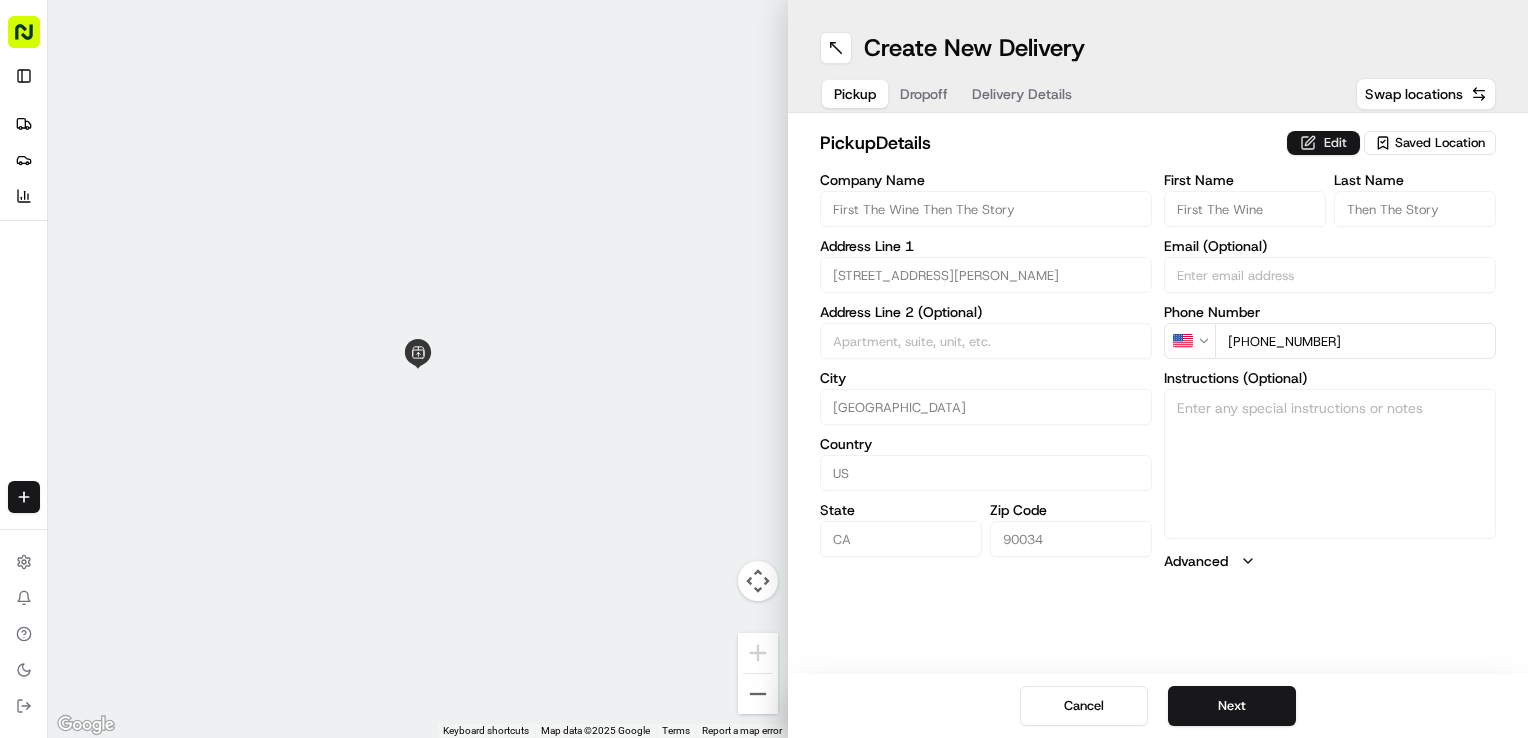 click on "Edit" at bounding box center [1323, 143] 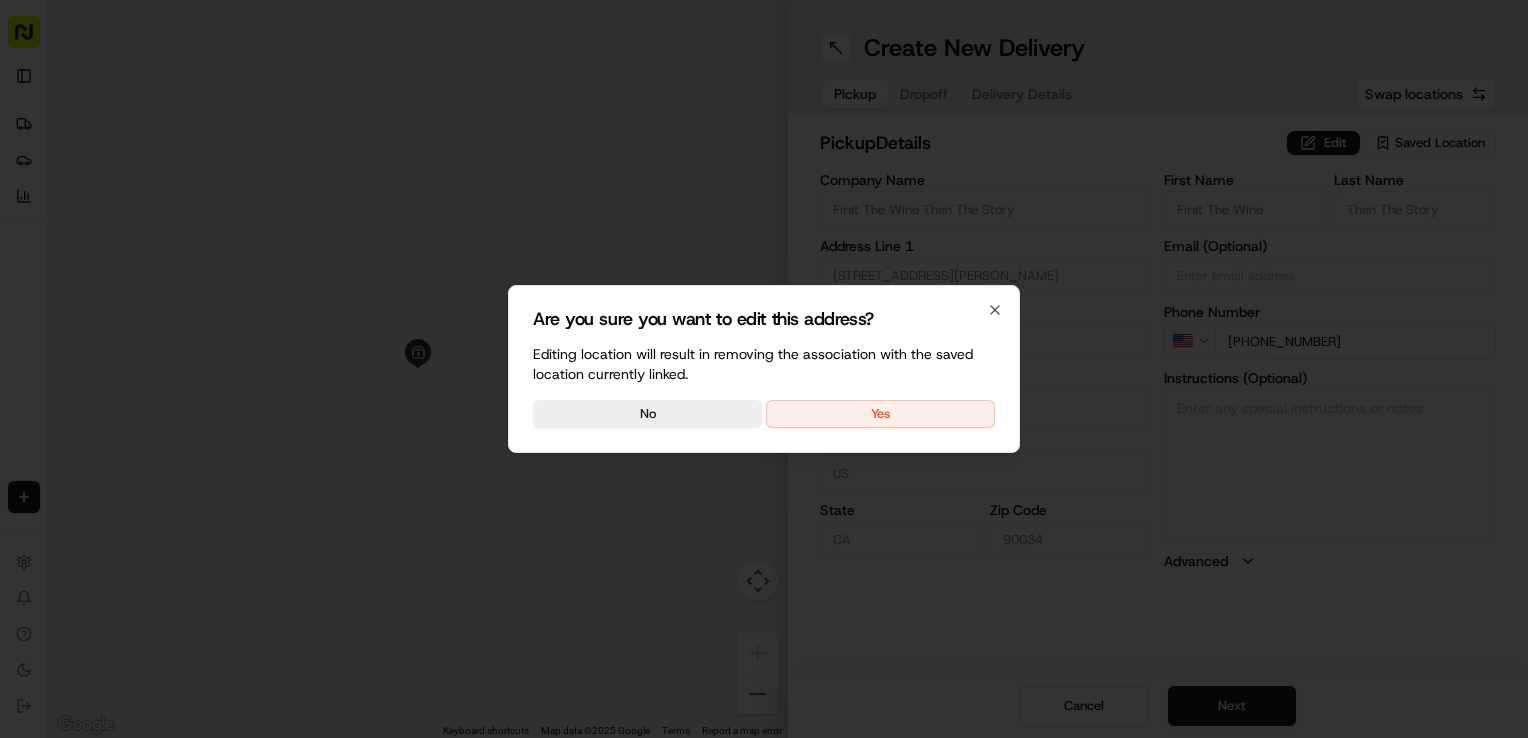 click on "Yes" at bounding box center [880, 414] 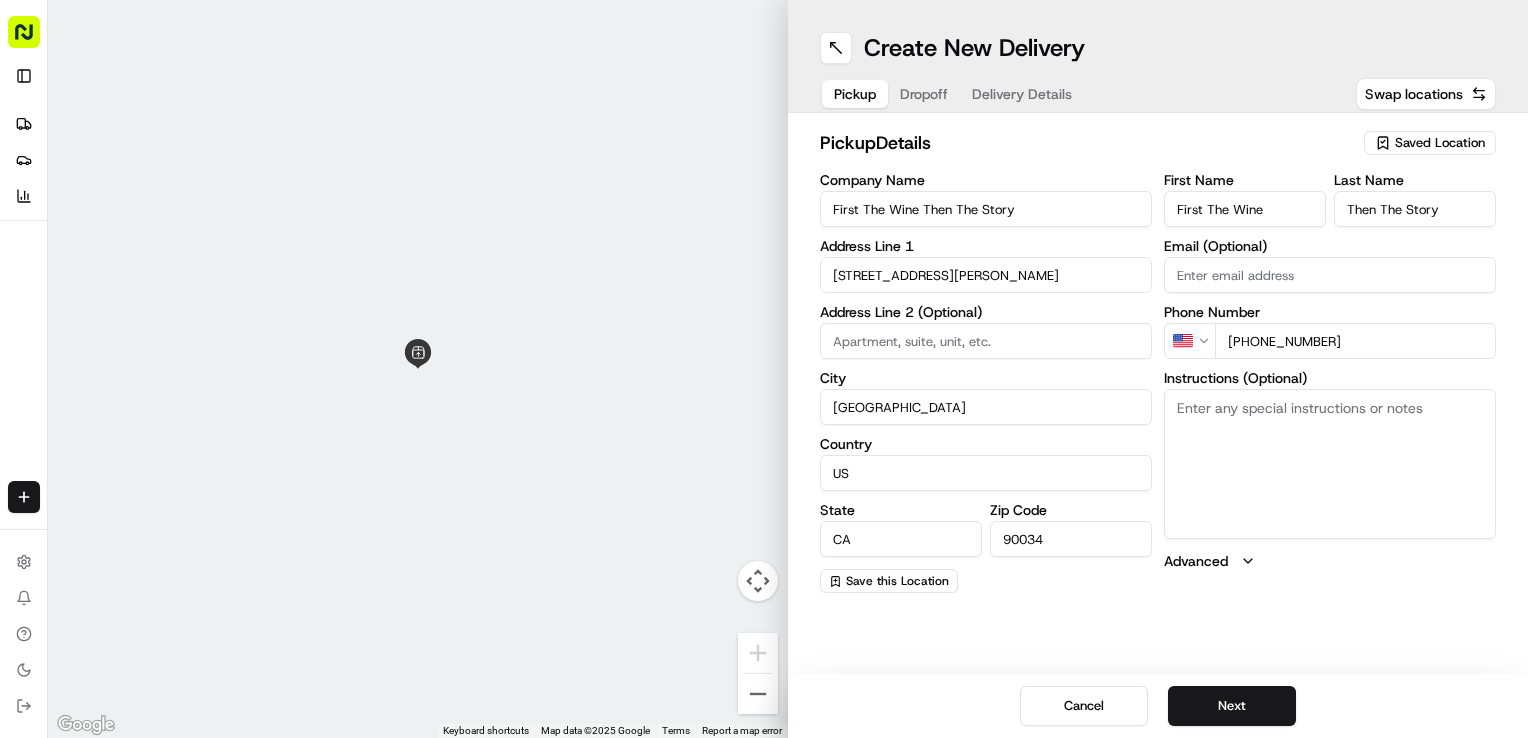 click on "Instructions (Optional)" at bounding box center (1330, 464) 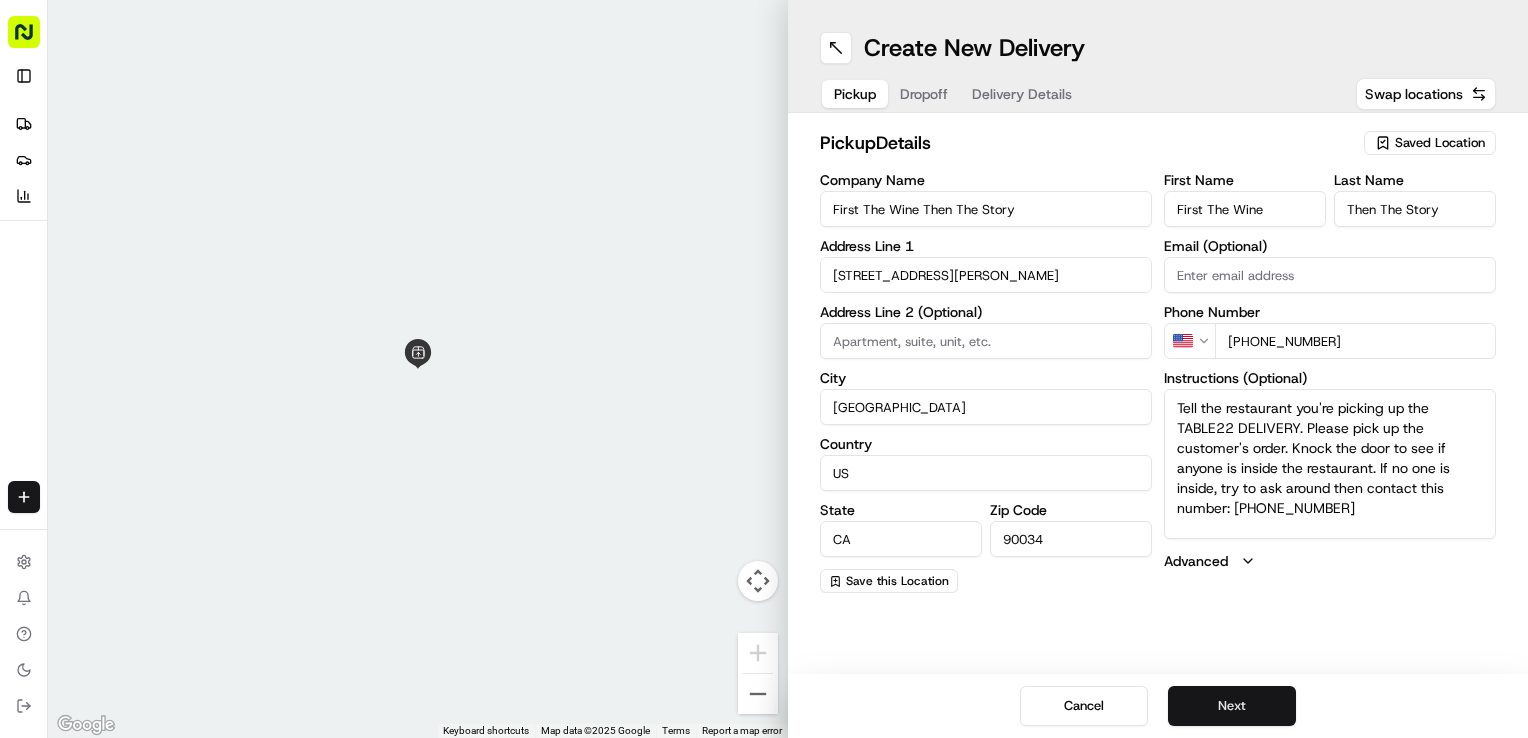 type on "Tell the restaurant you're picking up the TABLE22 DELIVERY. Please pick up the customer's order. Knock the door to see if anyone is inside the restaurant. If no one is inside, try to ask around then contact this number: [PHONE_NUMBER]" 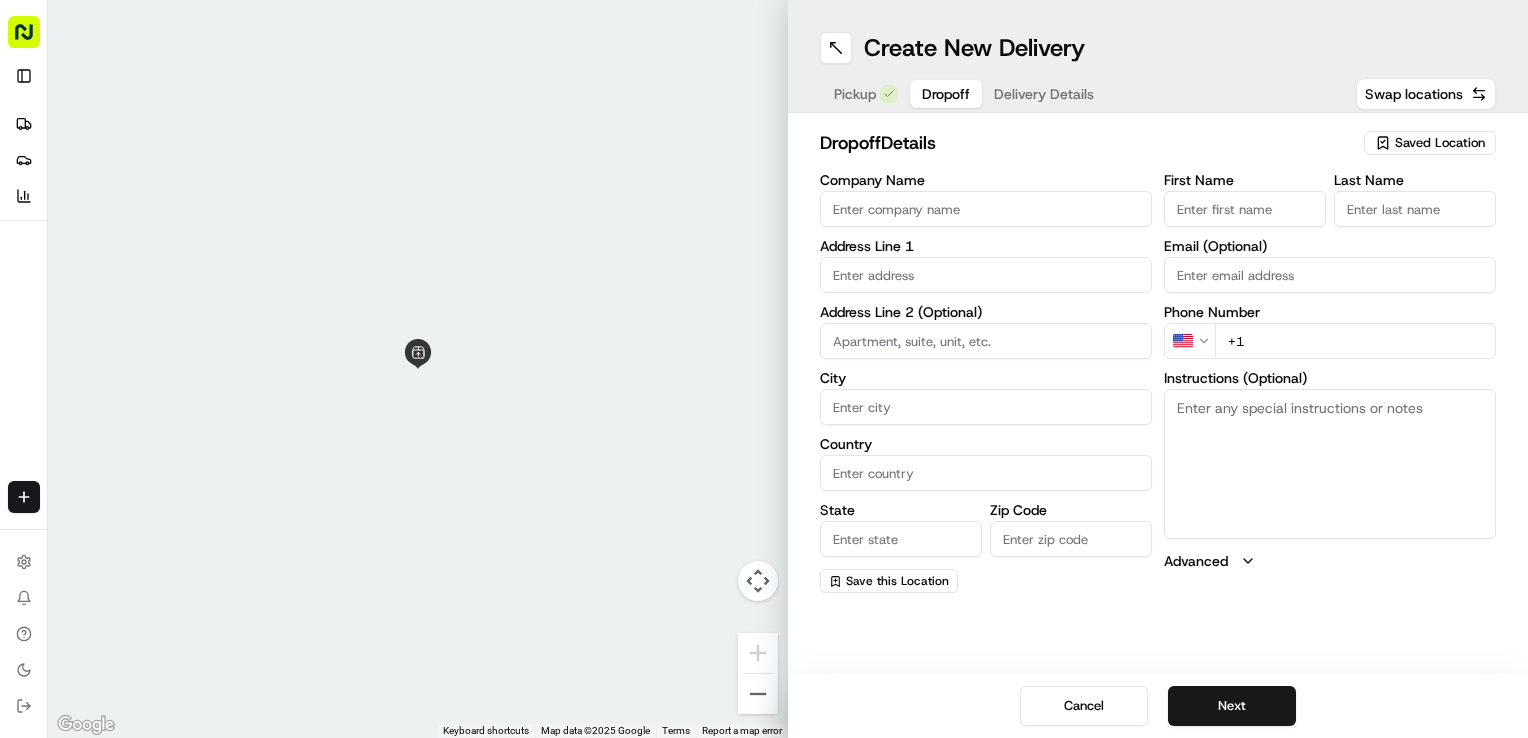click on "Company Name" at bounding box center (986, 209) 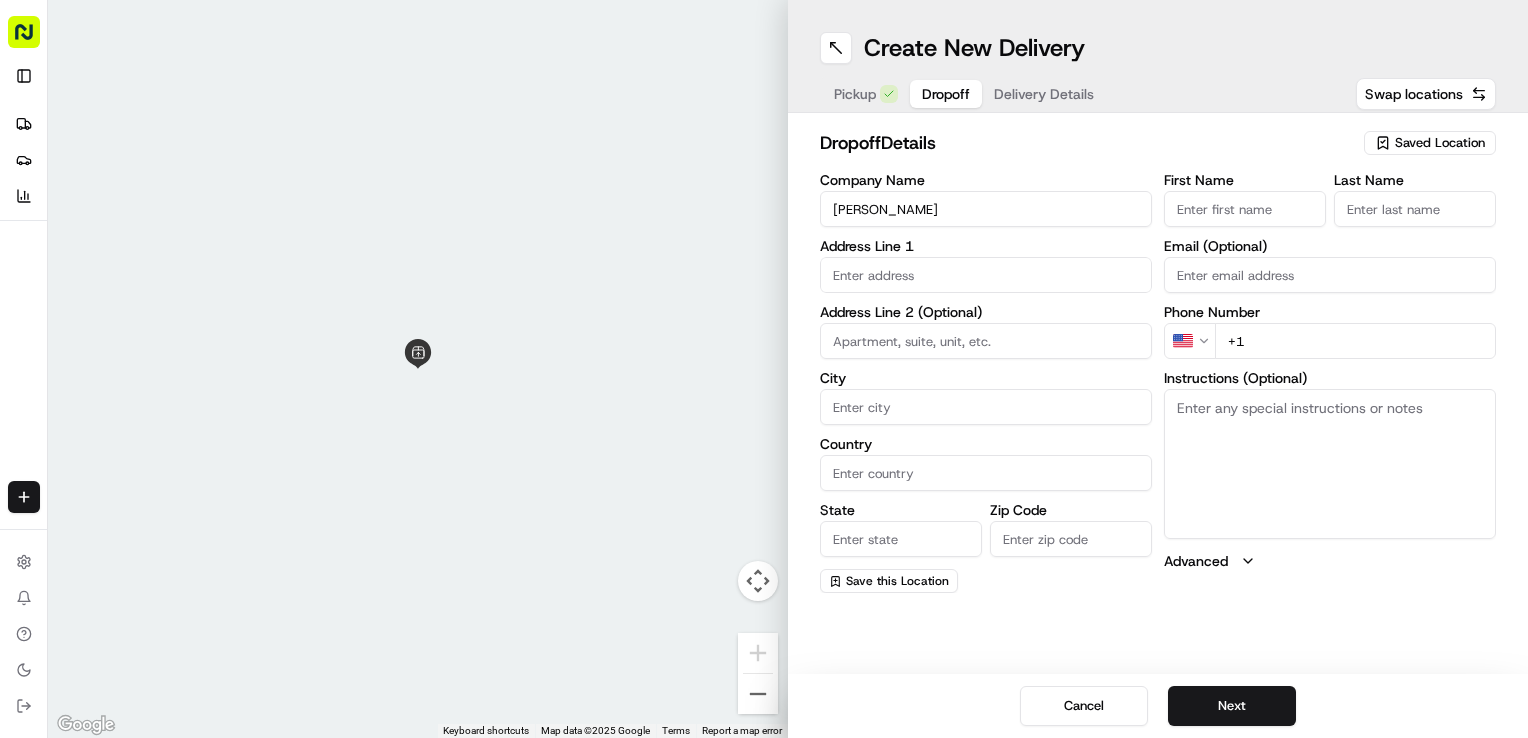 type on "[PERSON_NAME]" 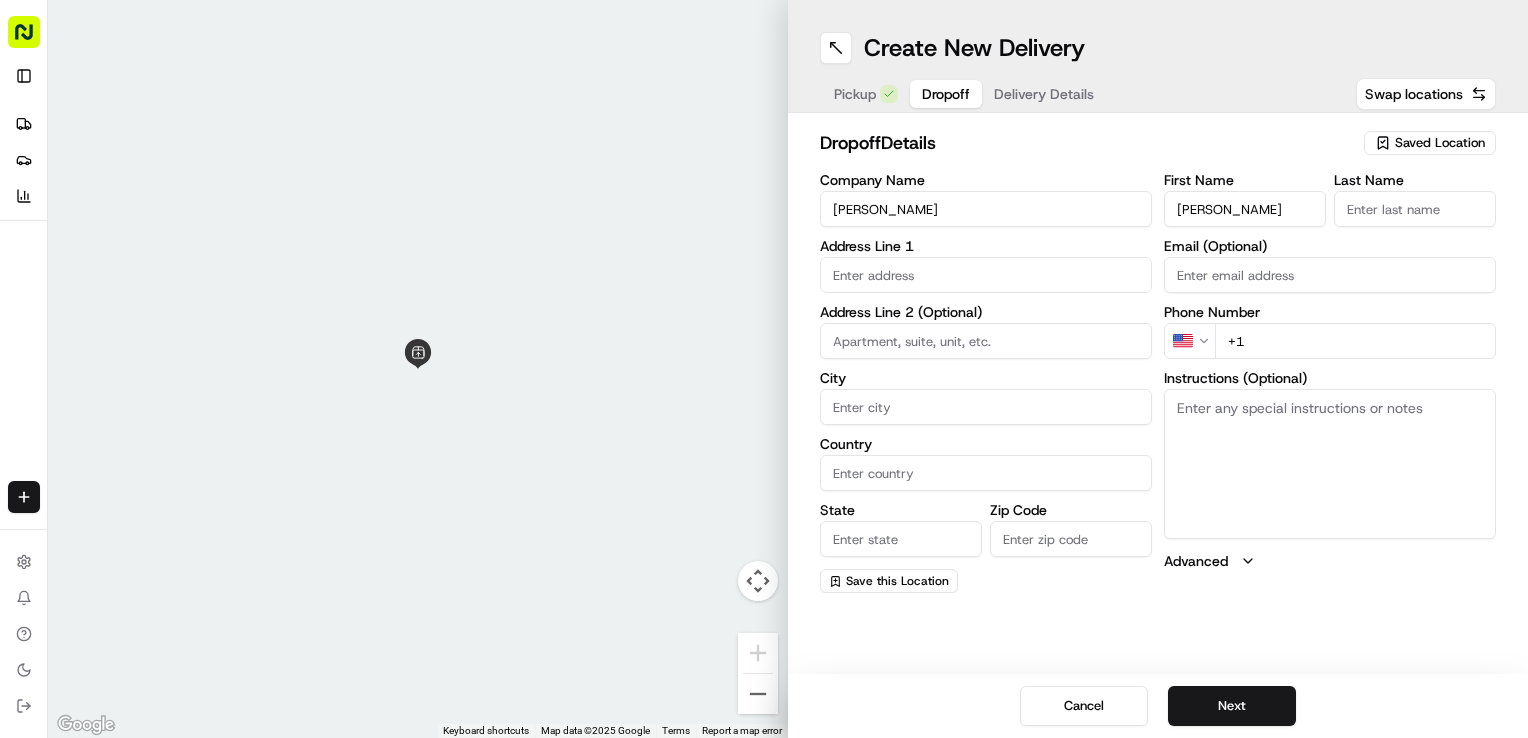click on "[PERSON_NAME]" at bounding box center [1245, 209] 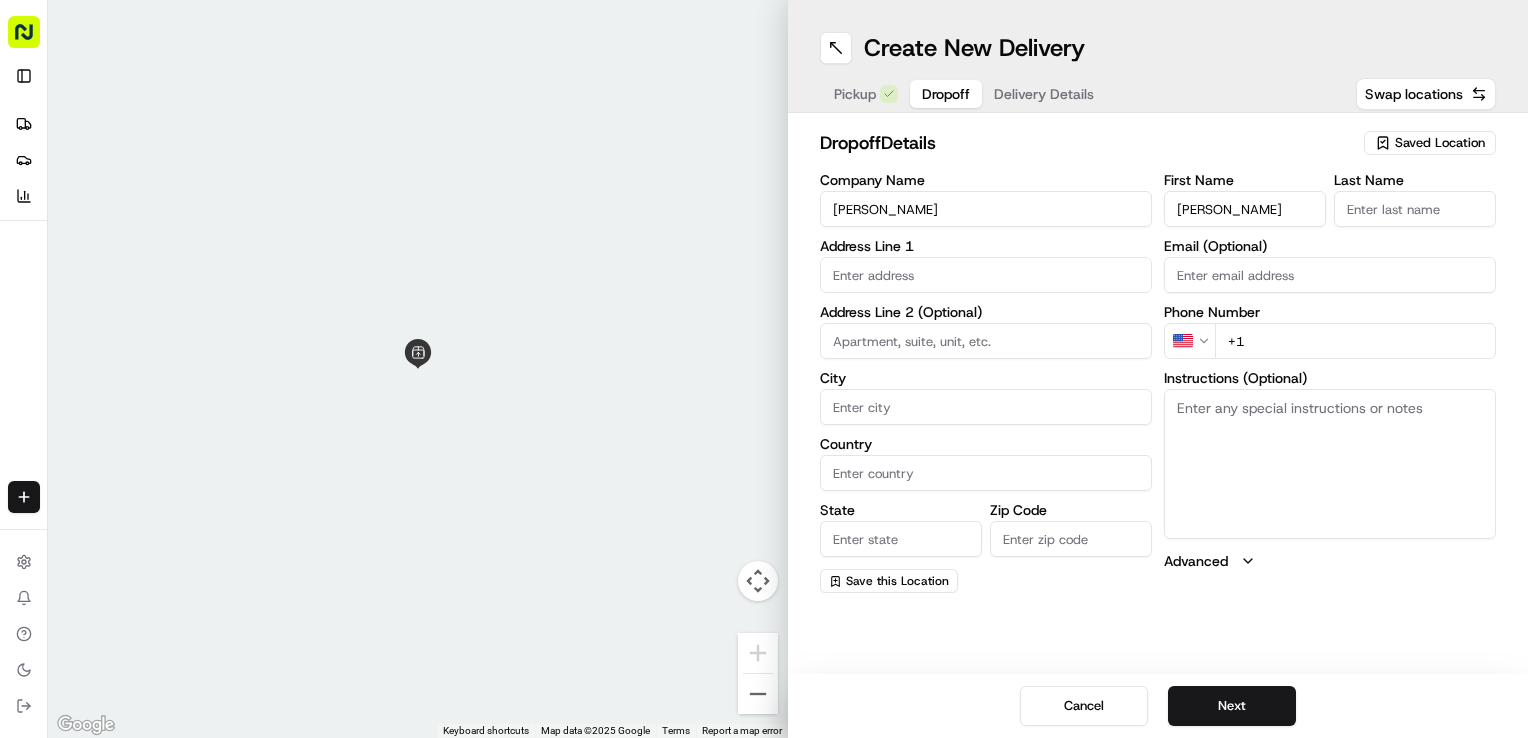type on "[PERSON_NAME]" 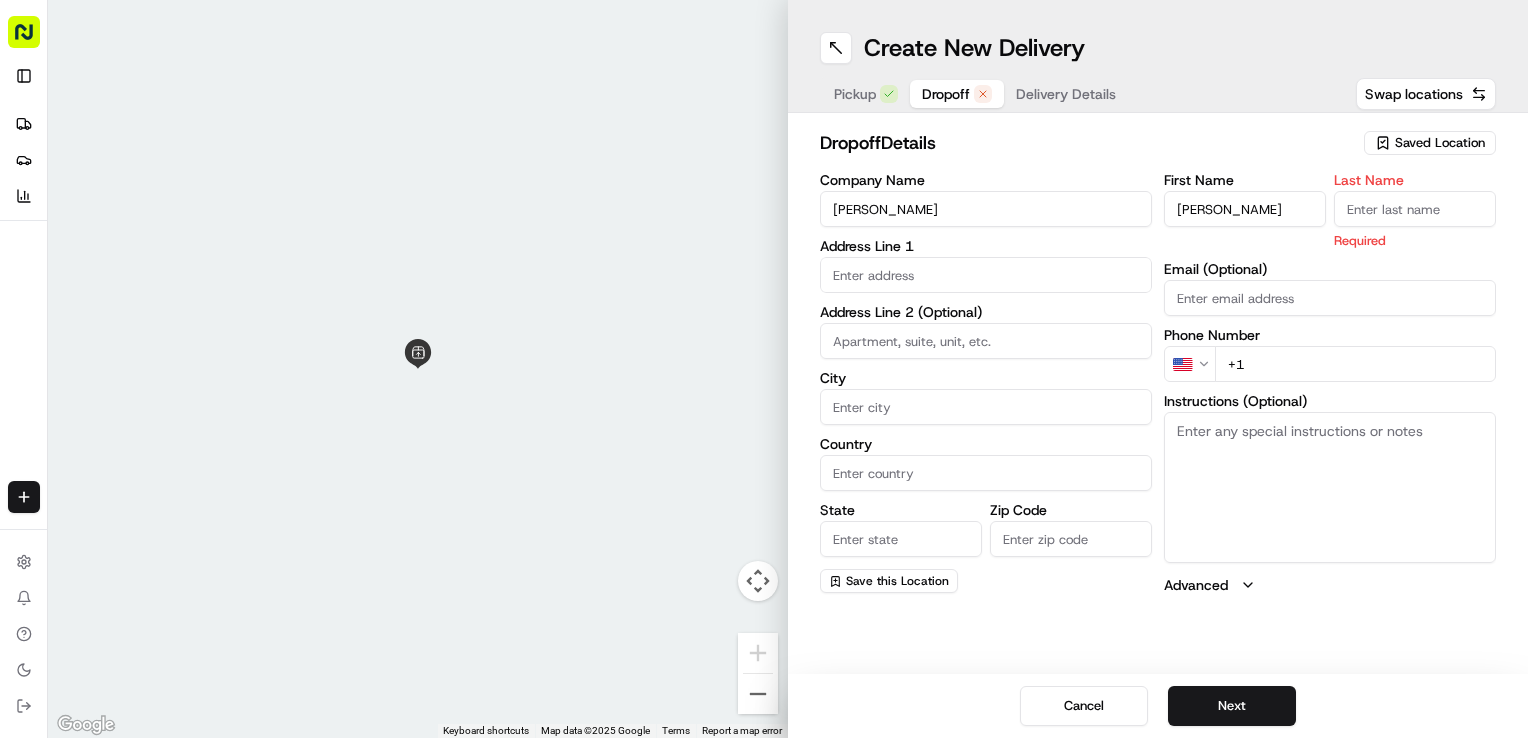drag, startPoint x: 1393, startPoint y: 216, endPoint x: 1376, endPoint y: 215, distance: 17.029387 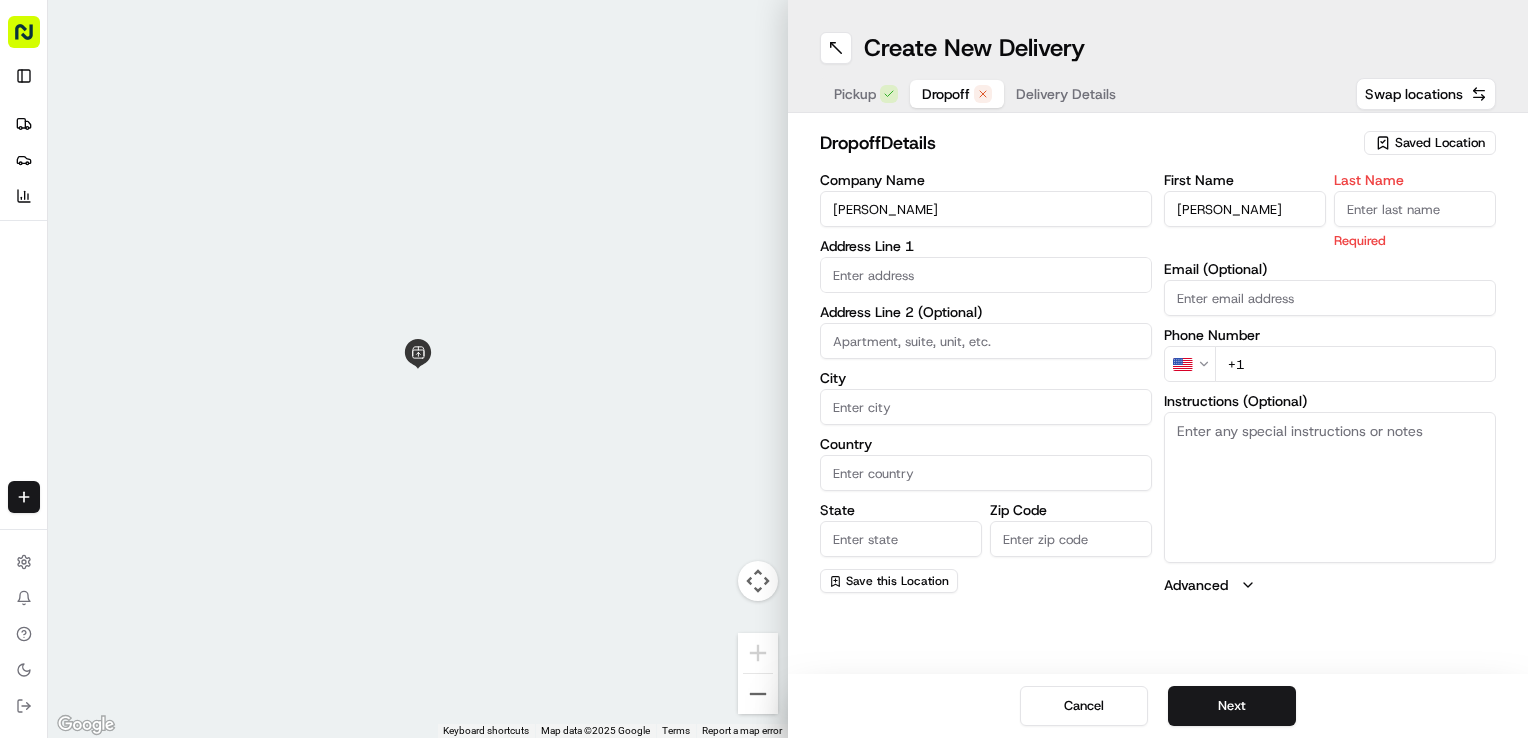 click on "Last Name" at bounding box center (1415, 209) 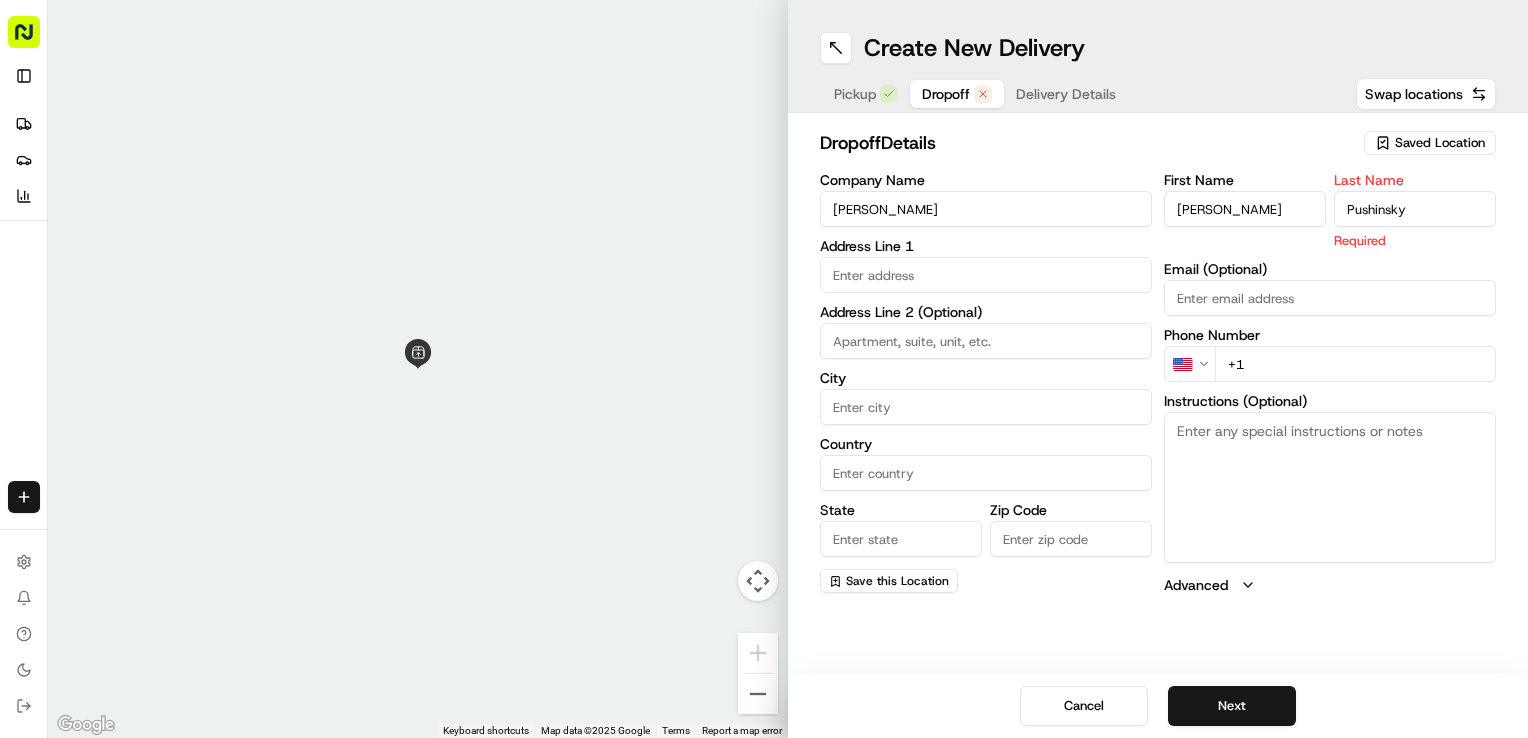 type on "Pushinsky" 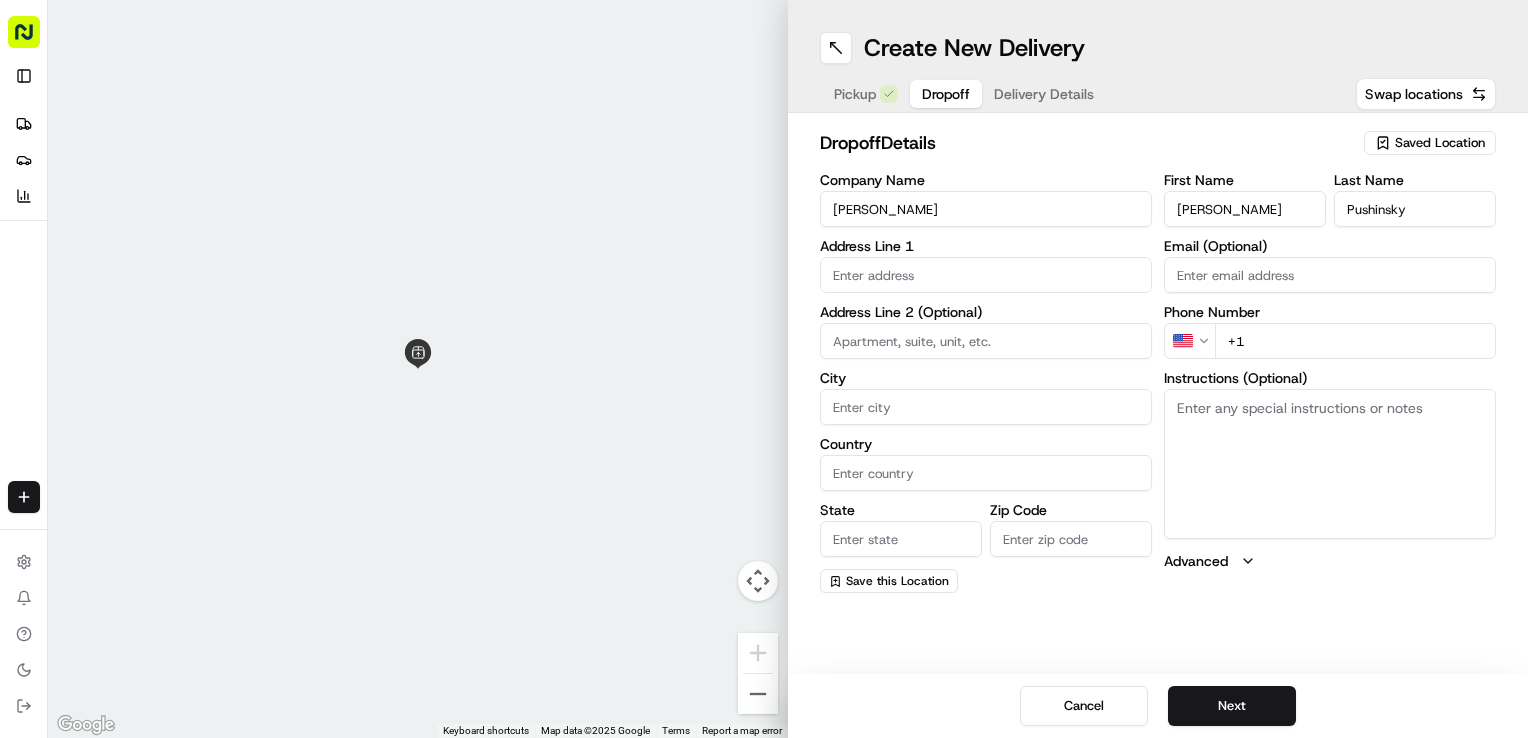 click on "[PERSON_NAME]" at bounding box center (1245, 209) 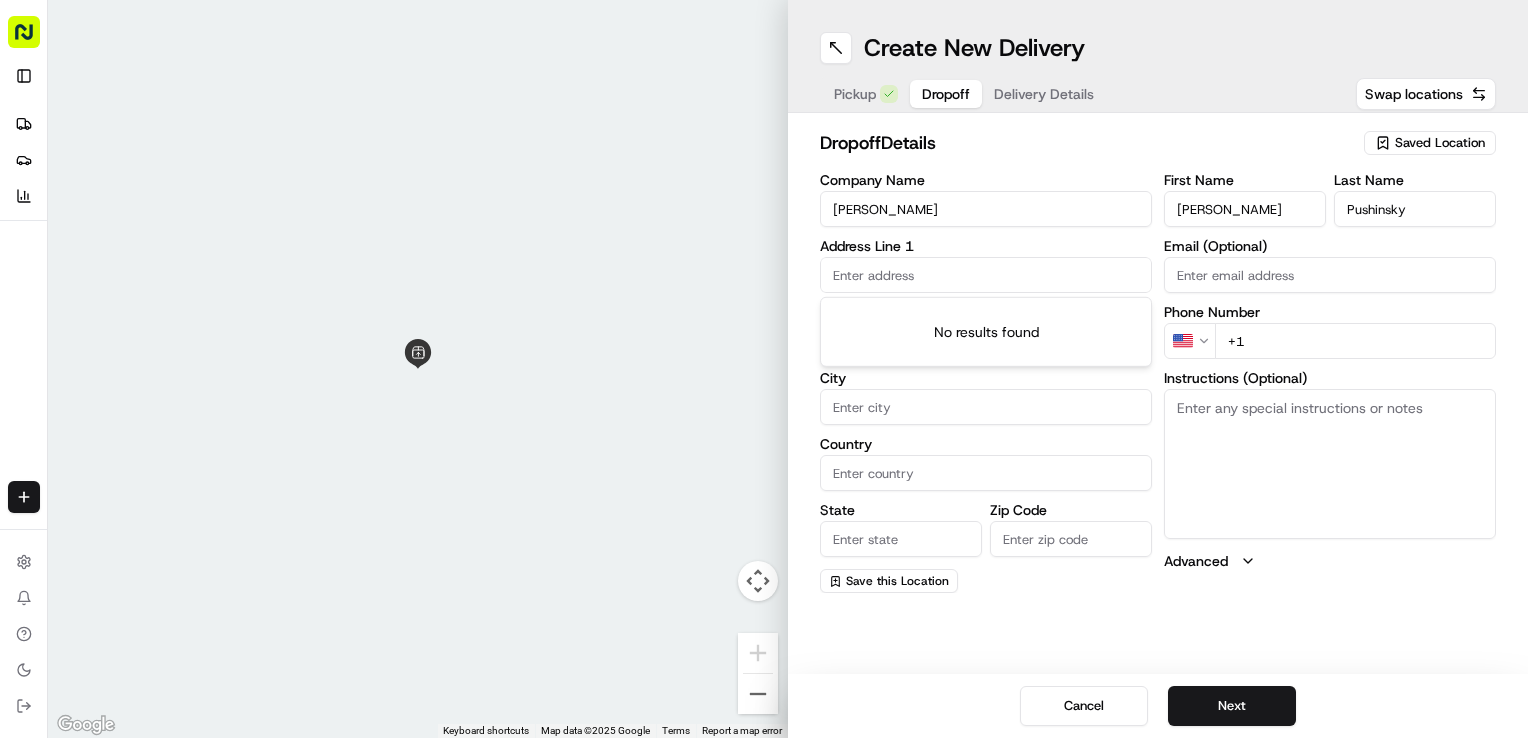 click at bounding box center (986, 275) 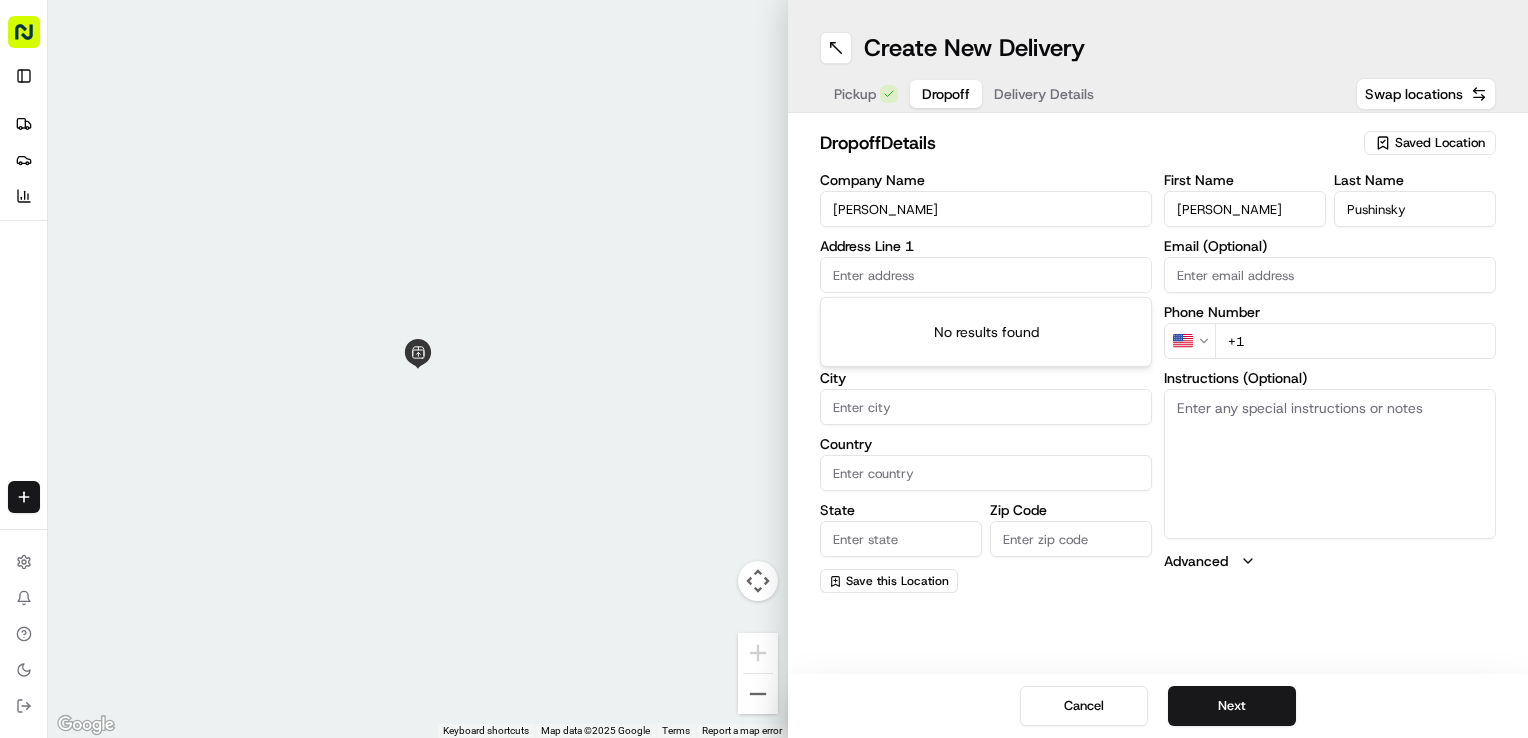 paste on "[STREET_ADDRESS]" 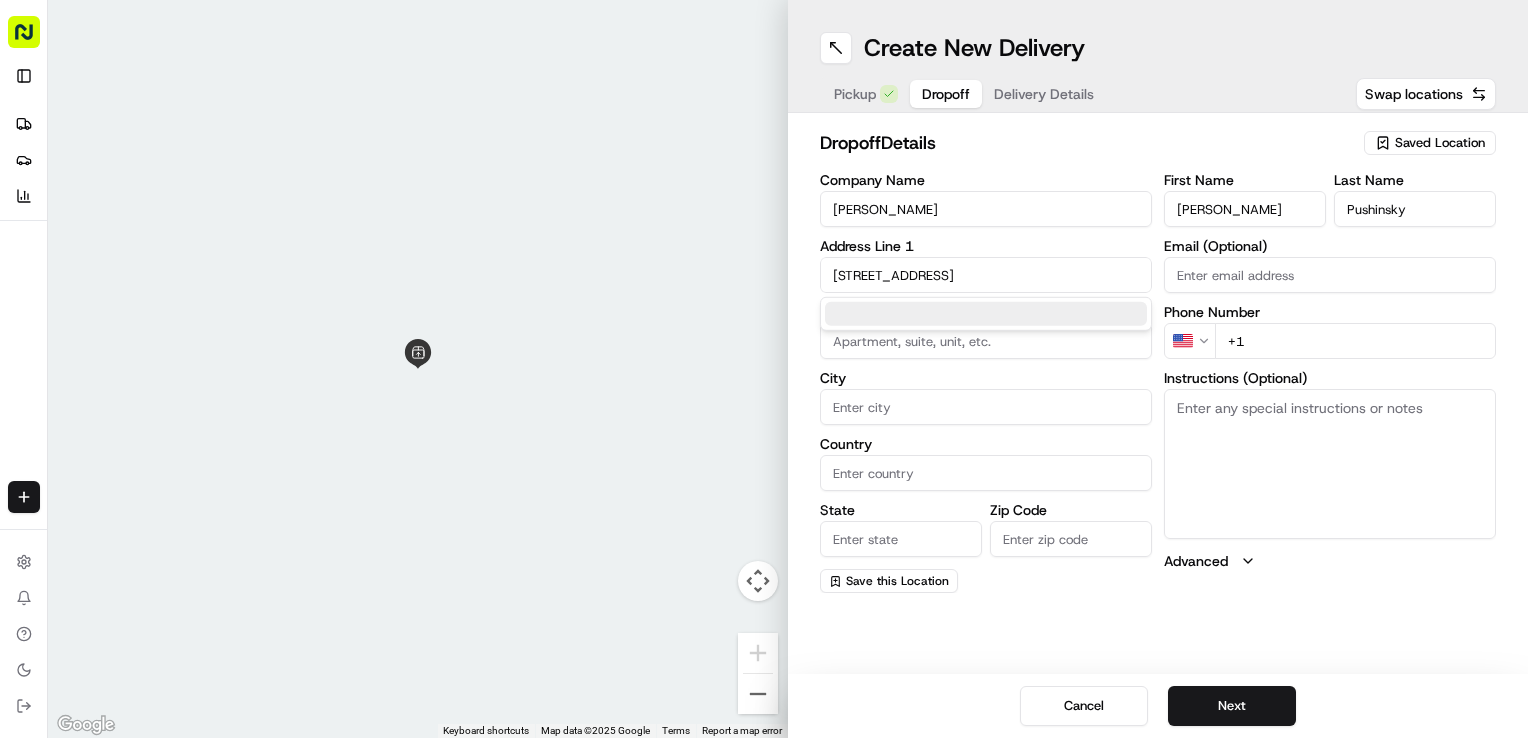 click on "[STREET_ADDRESS]" at bounding box center [986, 275] 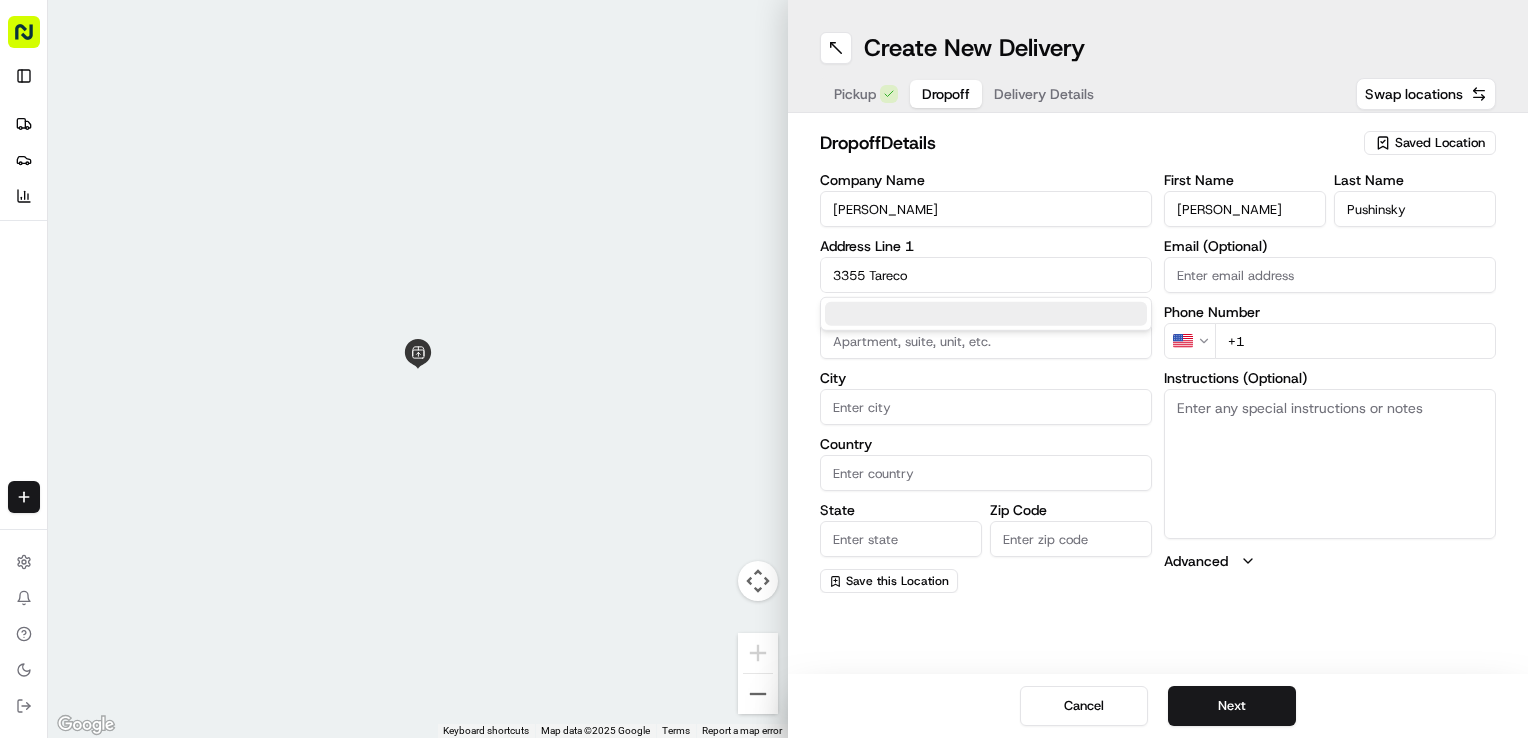 type on "3355 Tareco" 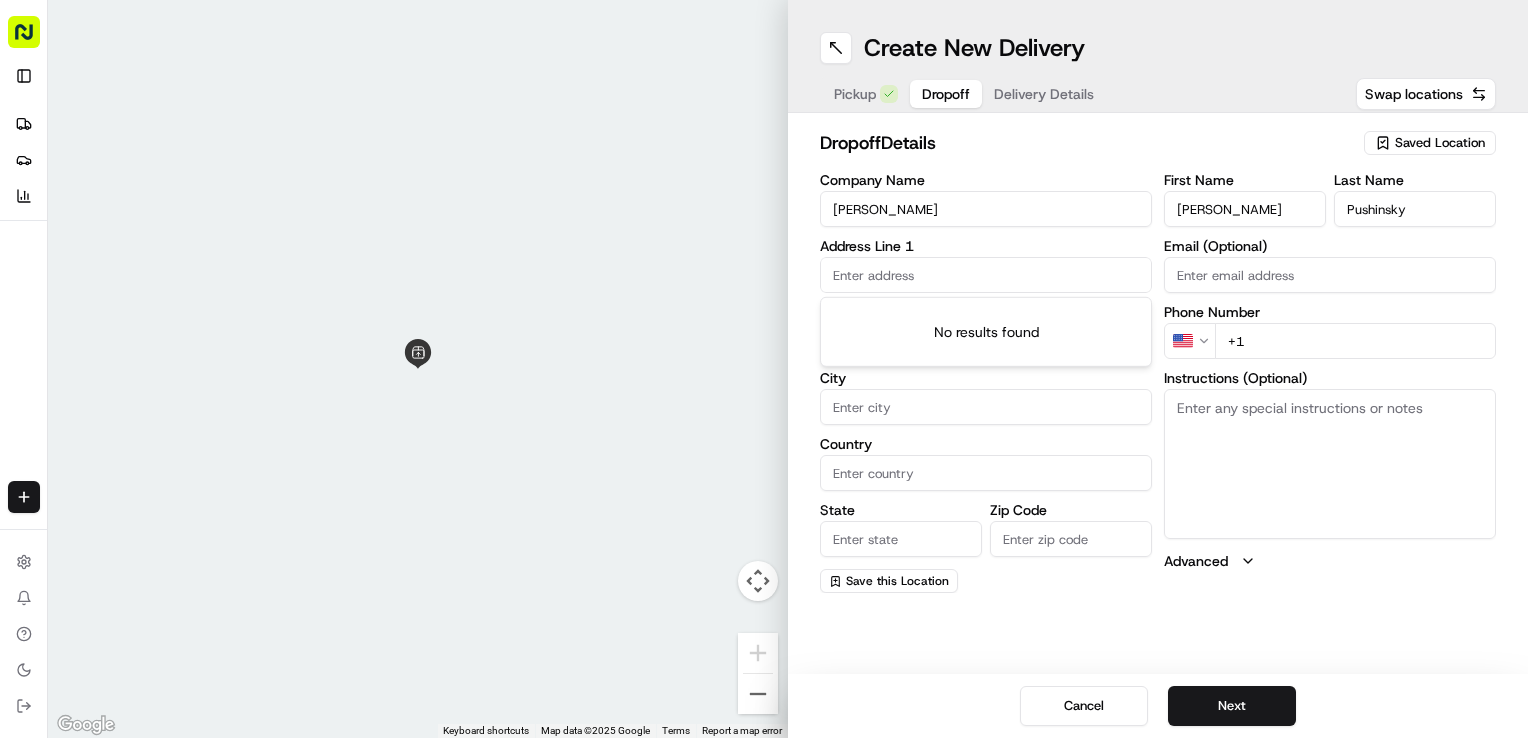 type 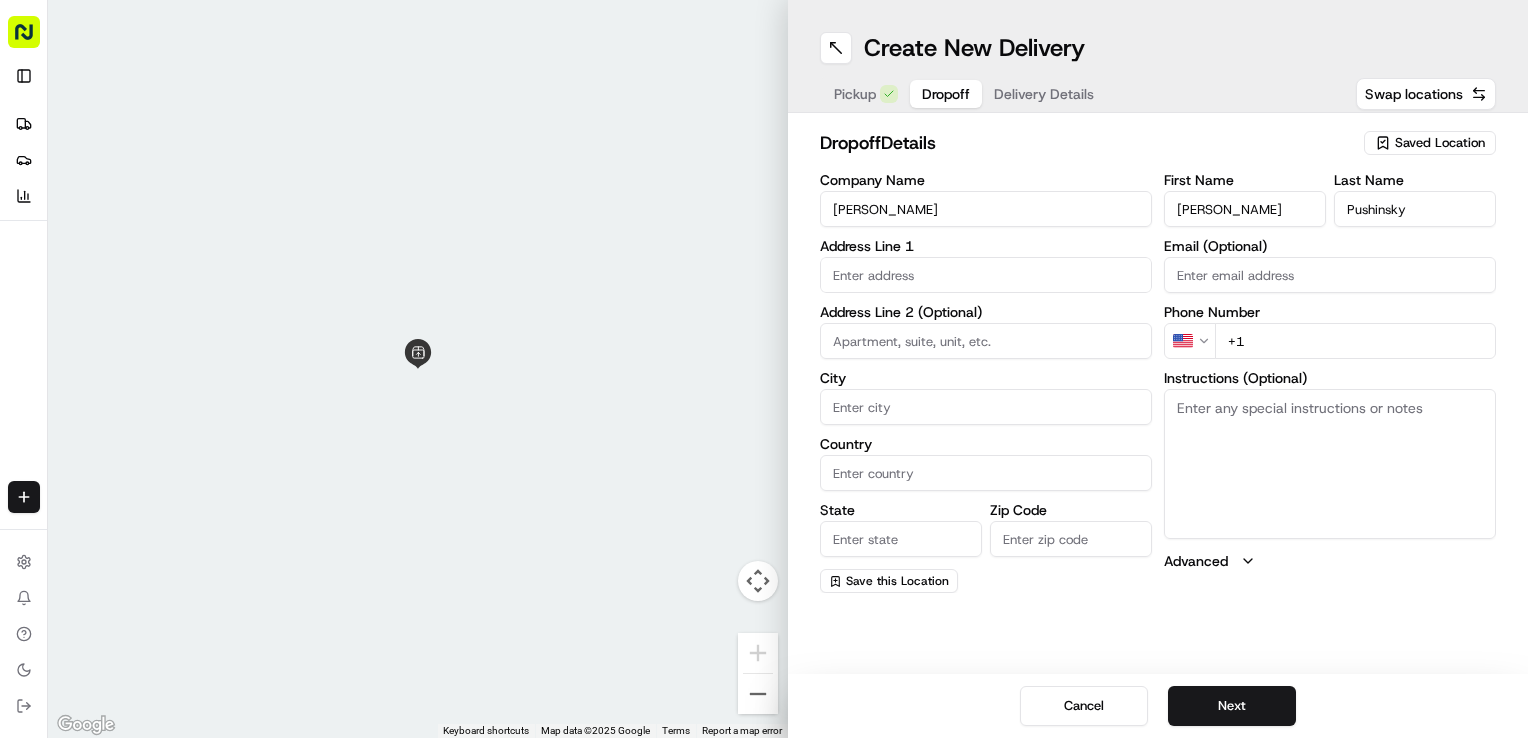click on "+1" at bounding box center (1355, 341) 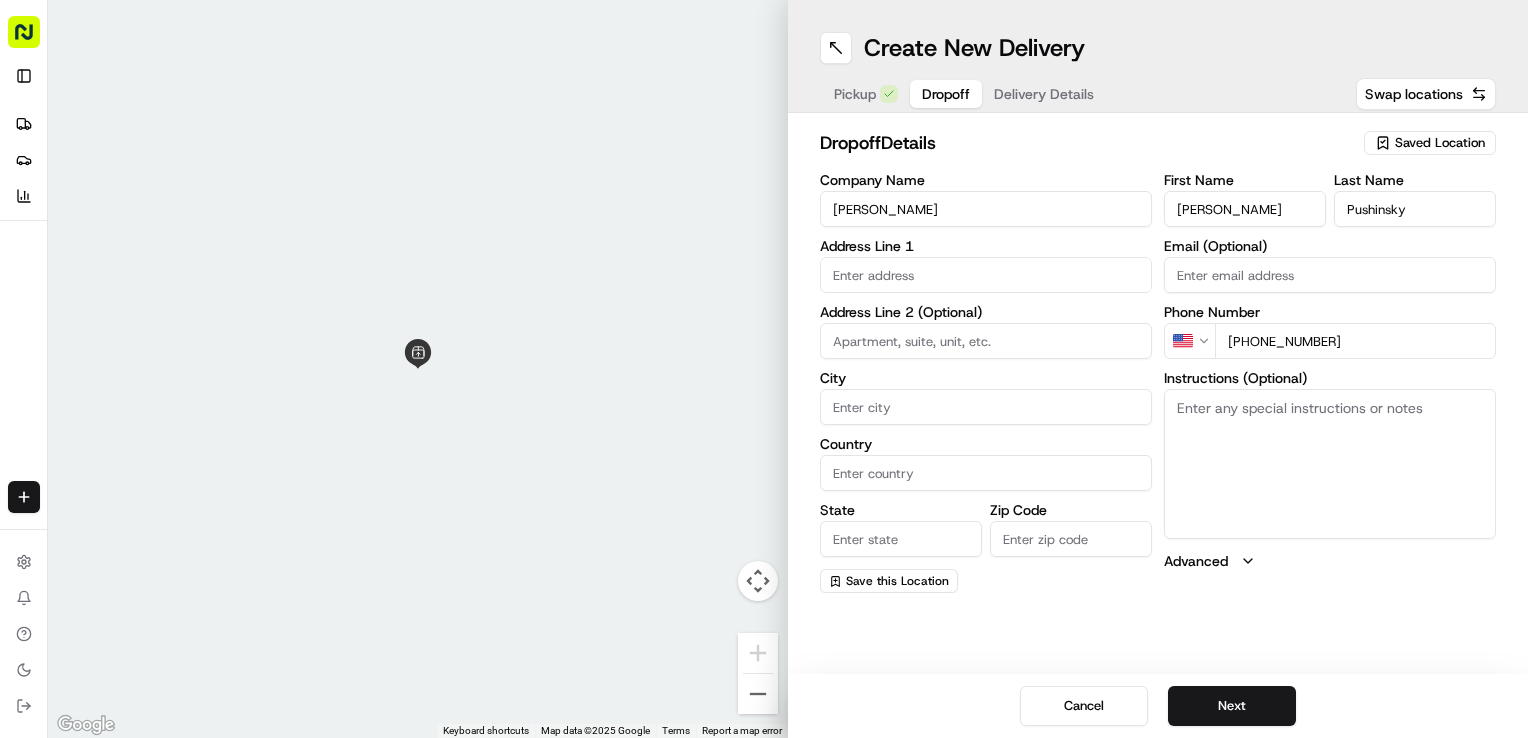 type on "[PHONE_NUMBER]" 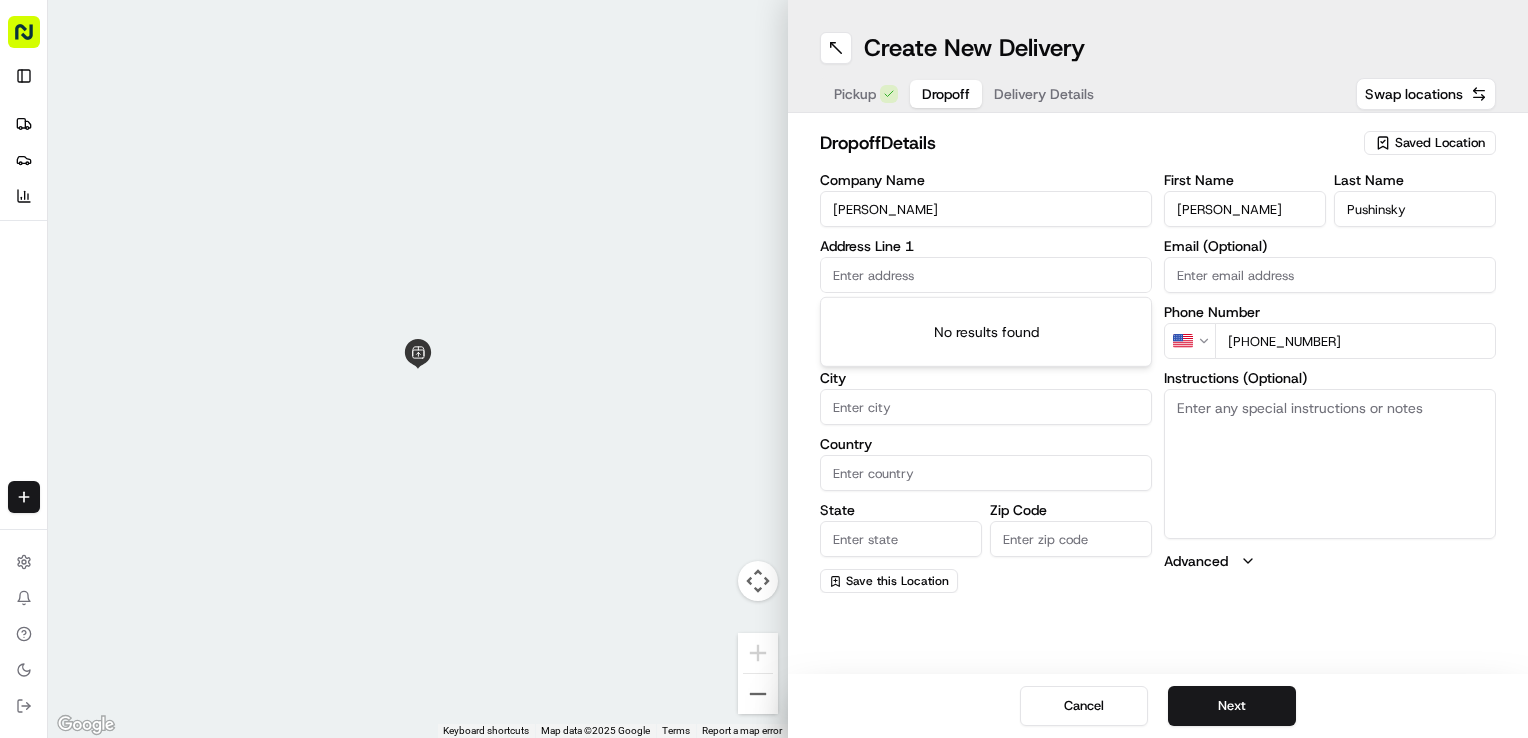 click at bounding box center [986, 275] 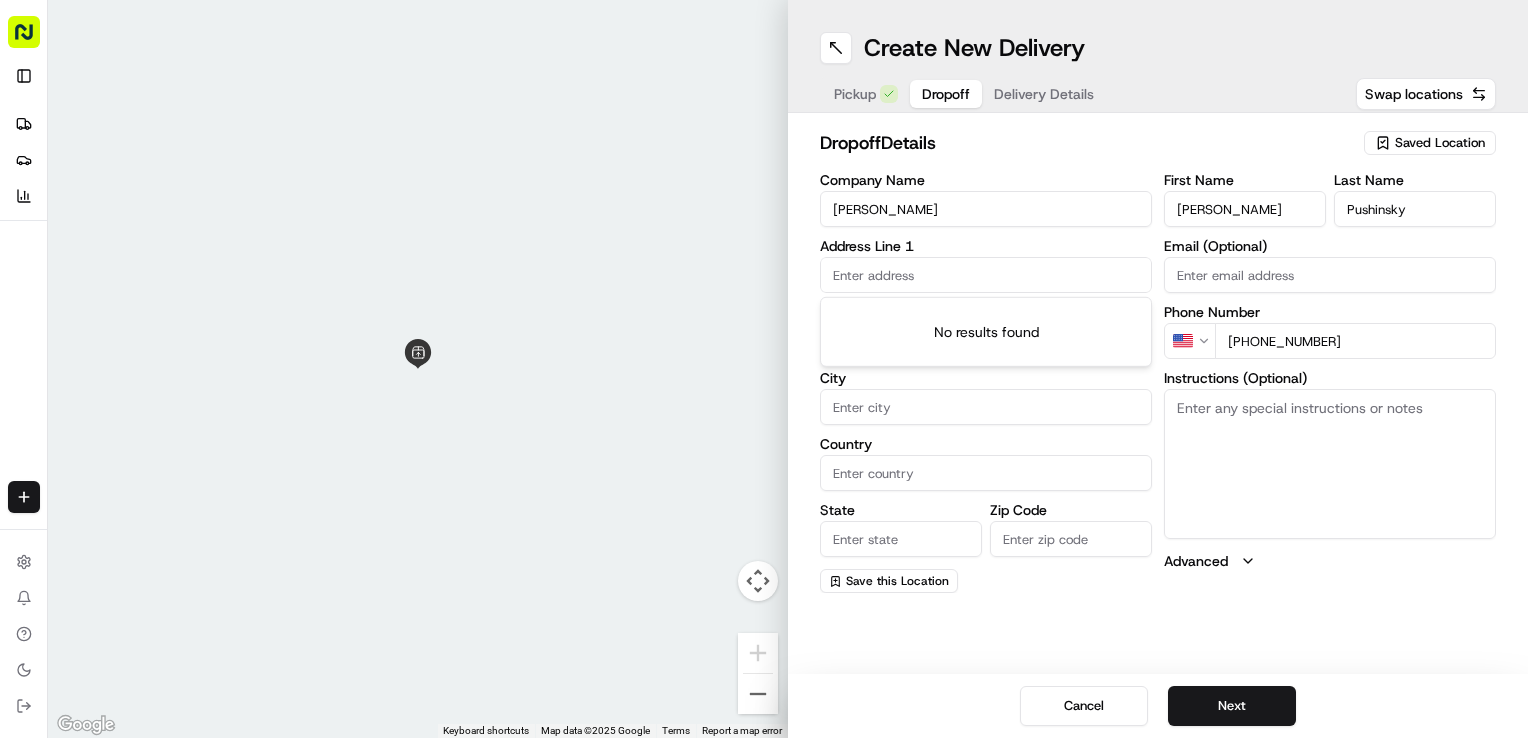 paste on "[STREET_ADDRESS]" 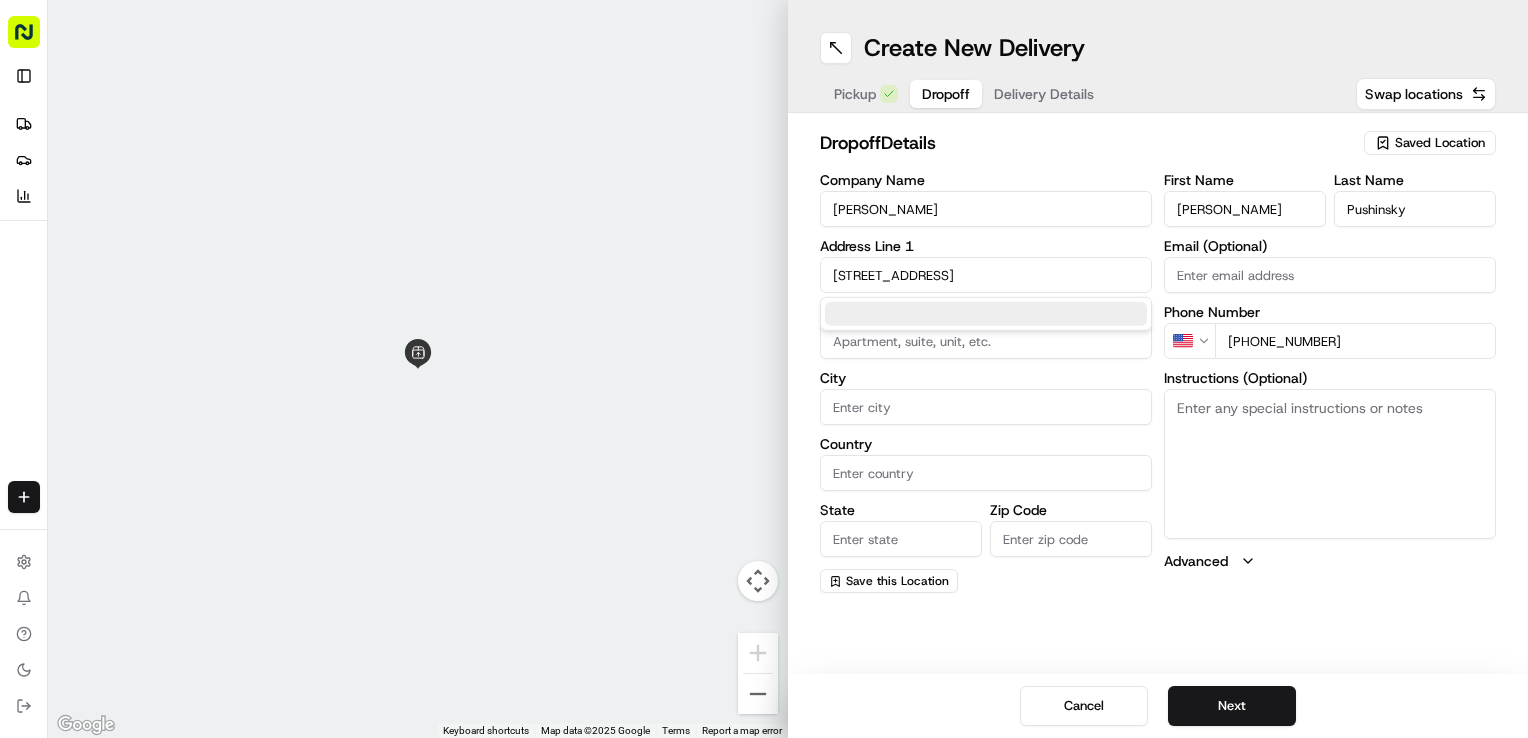 type on "[STREET_ADDRESS]" 